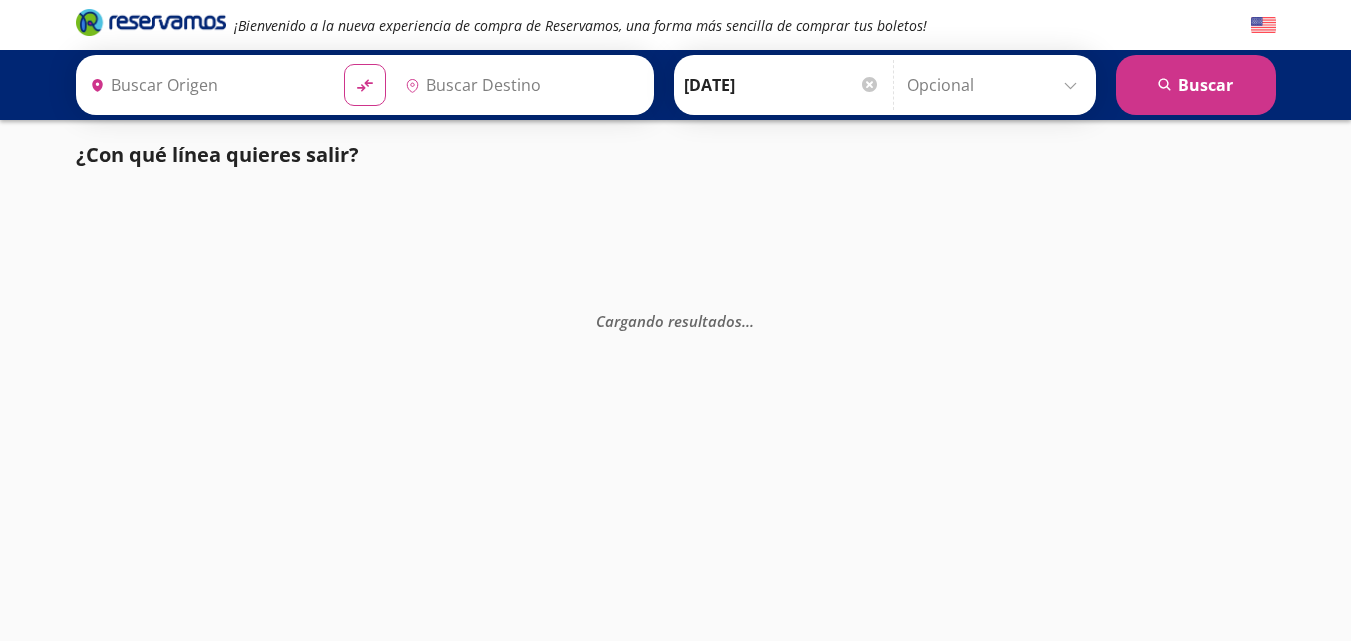 scroll, scrollTop: 0, scrollLeft: 0, axis: both 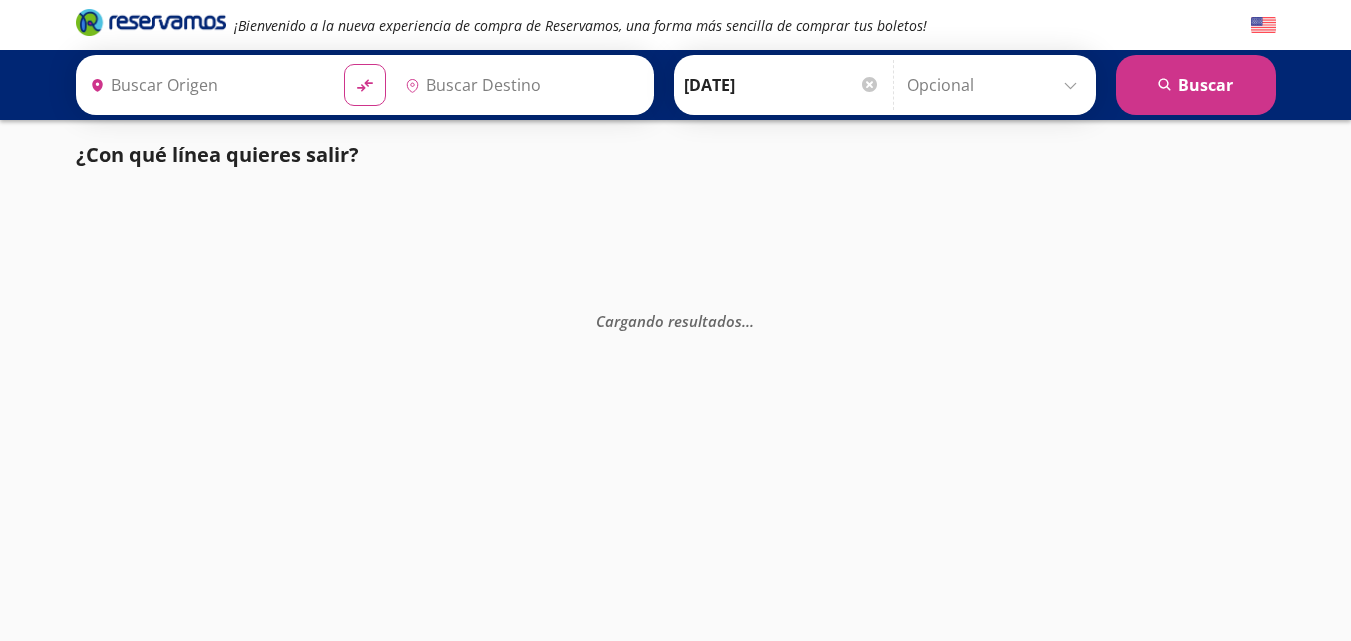 type on "[GEOGRAPHIC_DATA], [GEOGRAPHIC_DATA]" 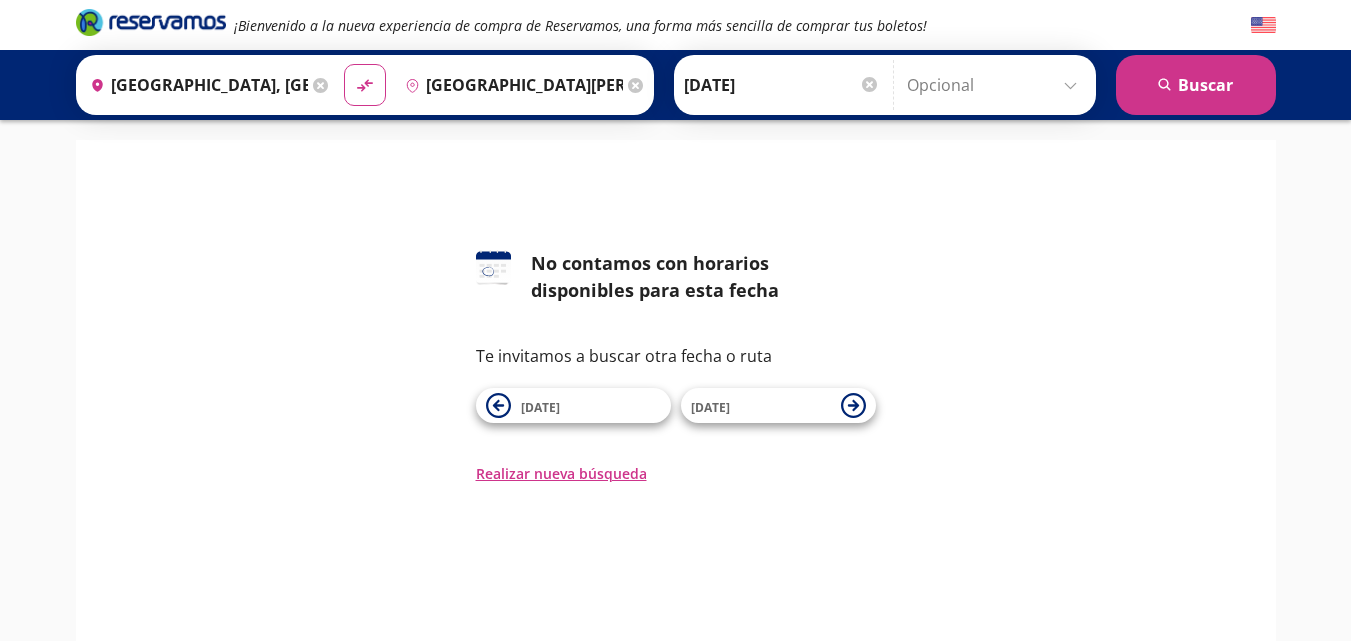 scroll, scrollTop: 0, scrollLeft: 0, axis: both 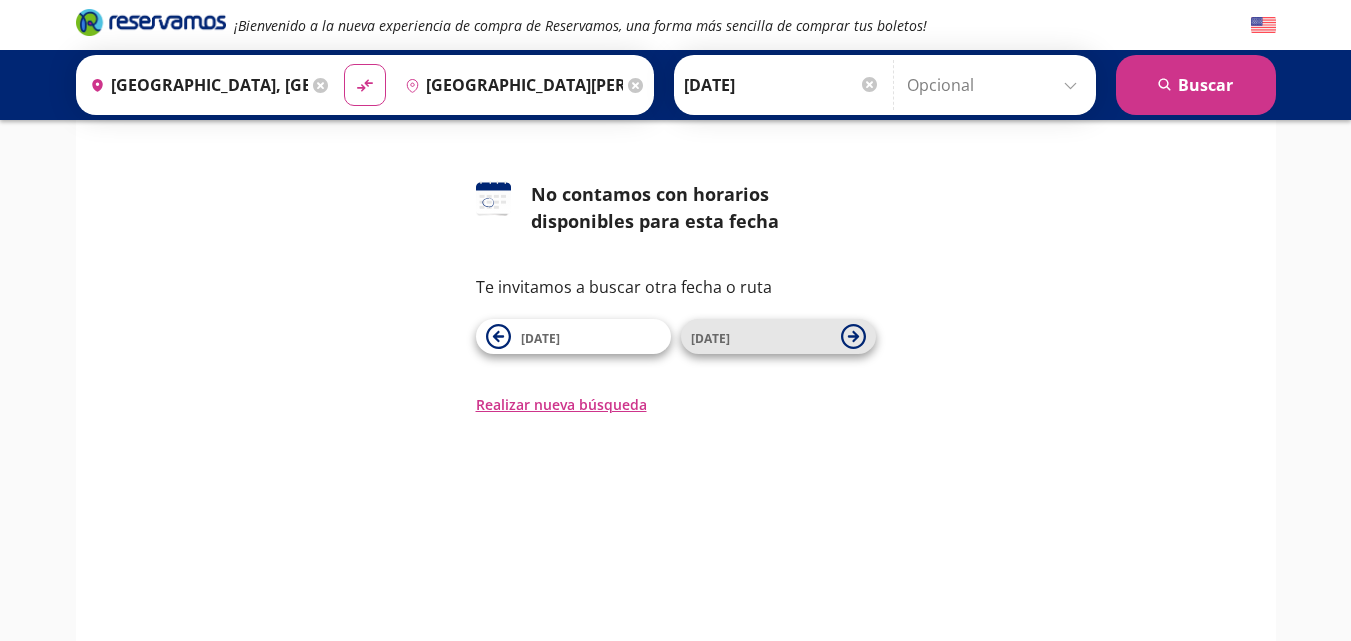 click on "[DATE]" at bounding box center (761, 337) 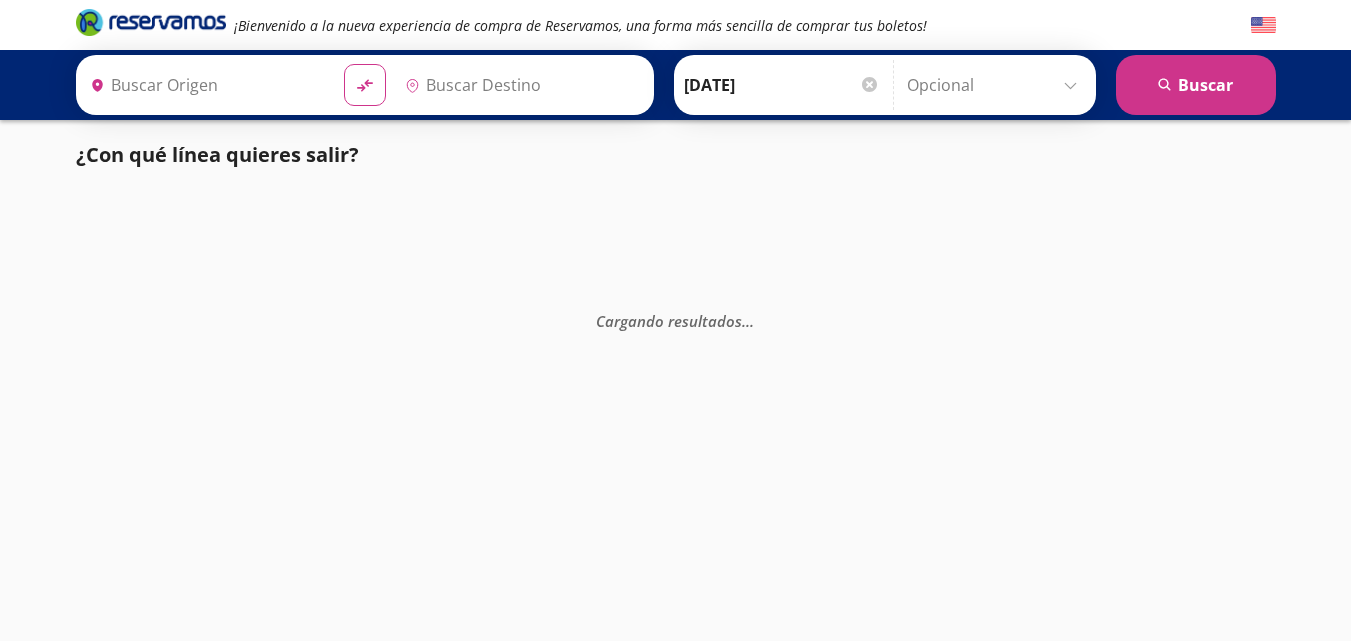 type on "[GEOGRAPHIC_DATA][PERSON_NAME][PERSON_NAME], [GEOGRAPHIC_DATA]" 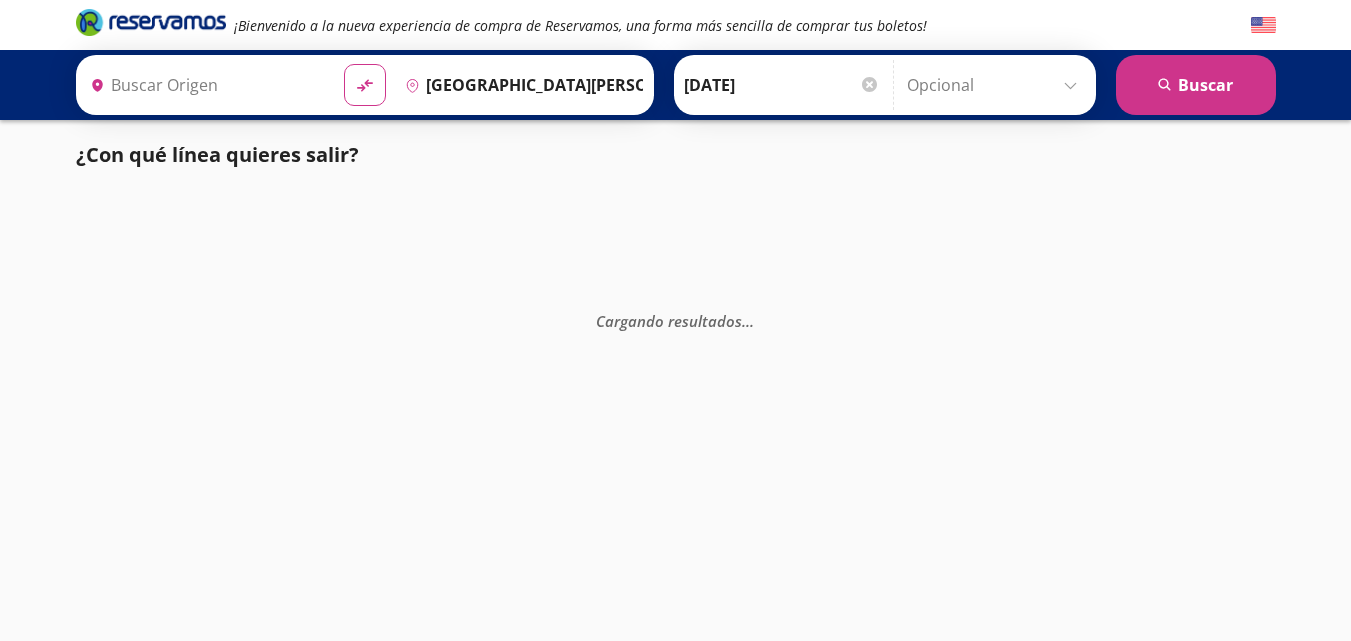 type on "[GEOGRAPHIC_DATA], [GEOGRAPHIC_DATA]" 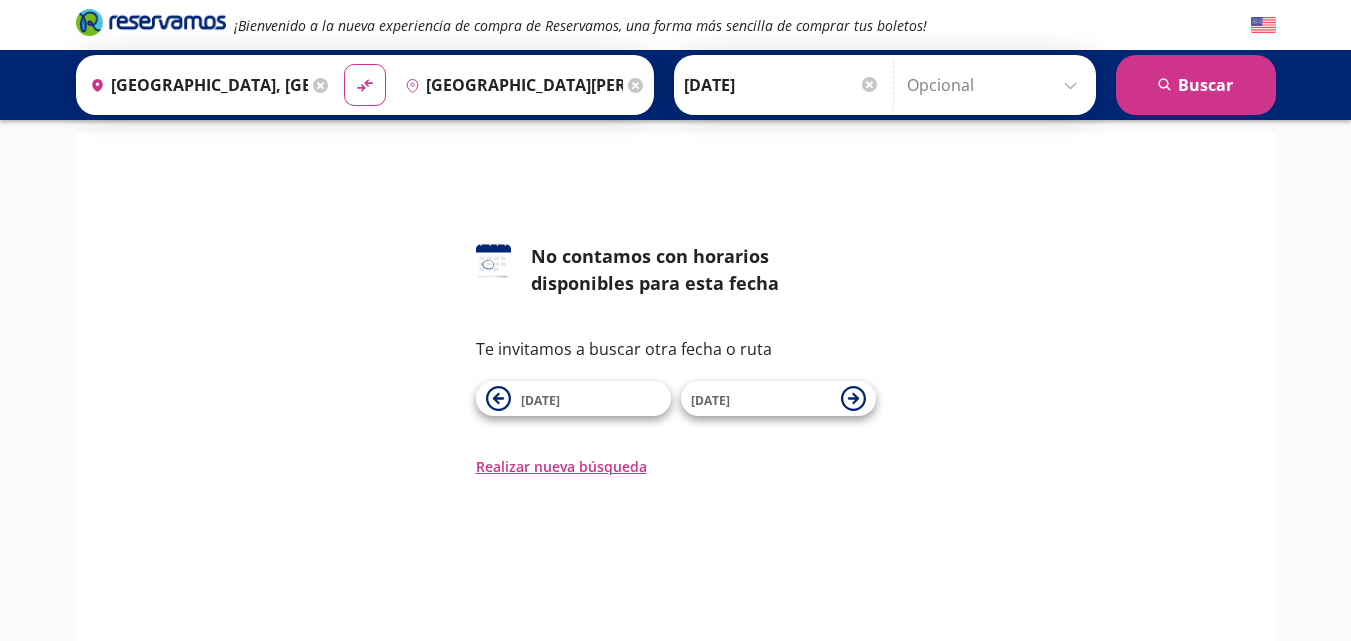 scroll, scrollTop: 11, scrollLeft: 0, axis: vertical 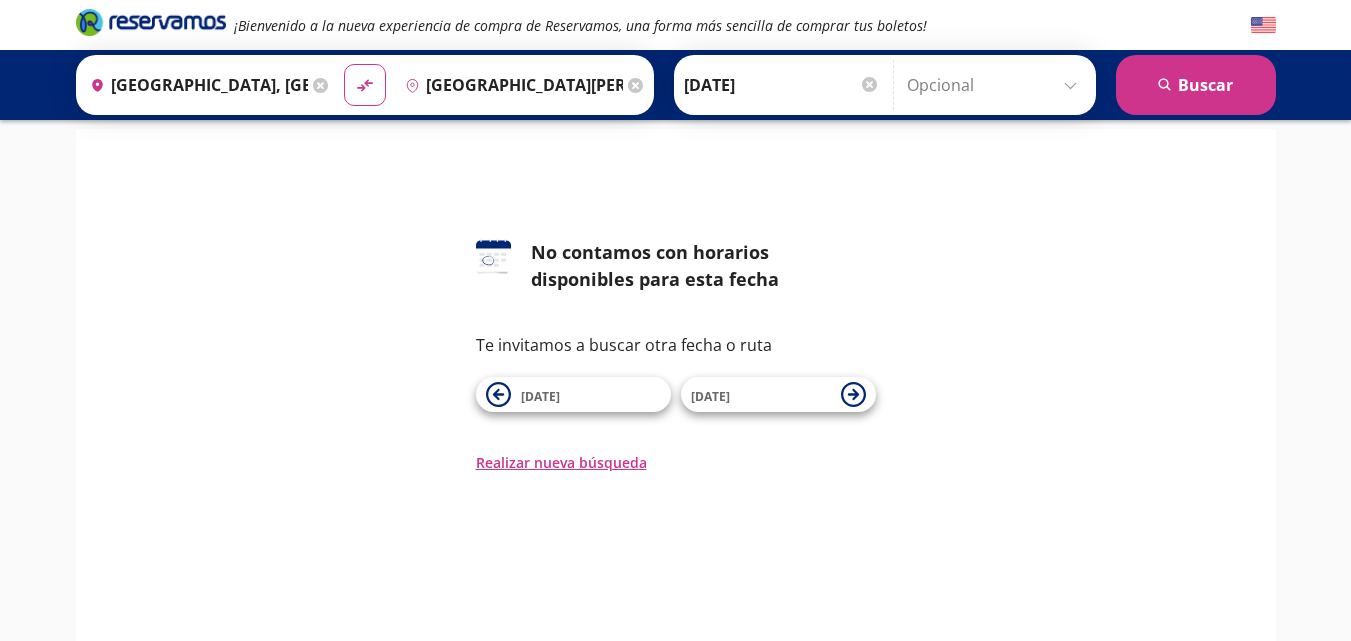 click 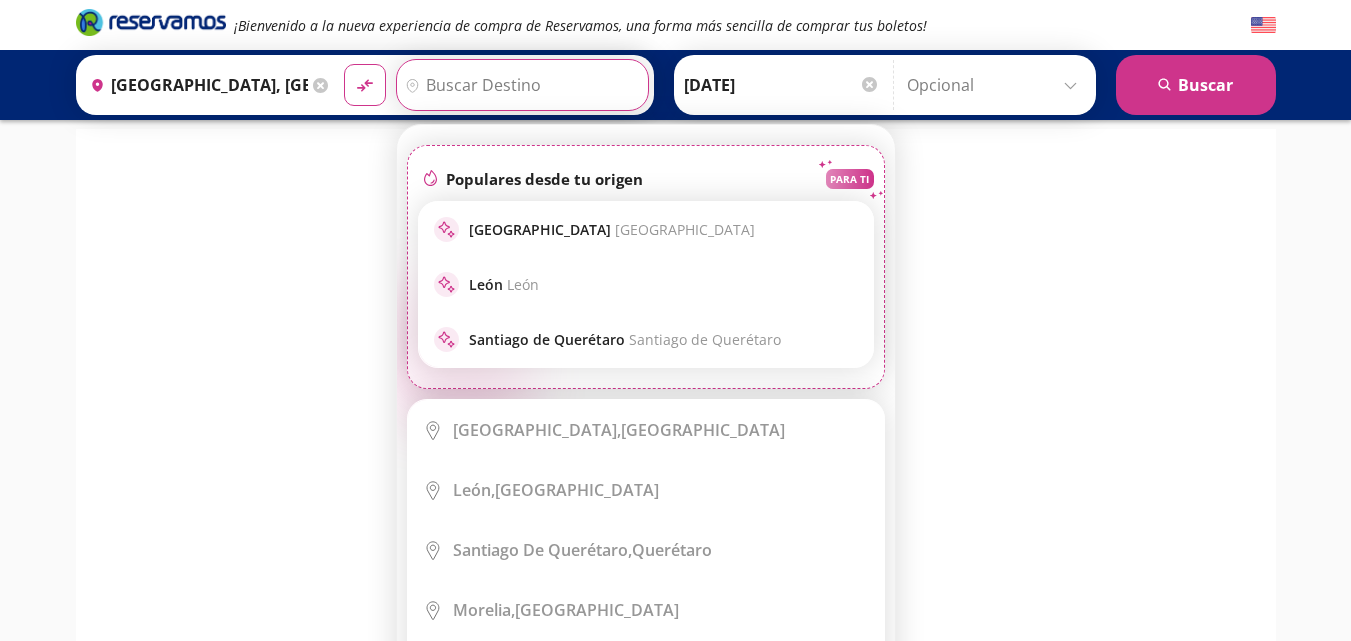 scroll, scrollTop: 0, scrollLeft: 0, axis: both 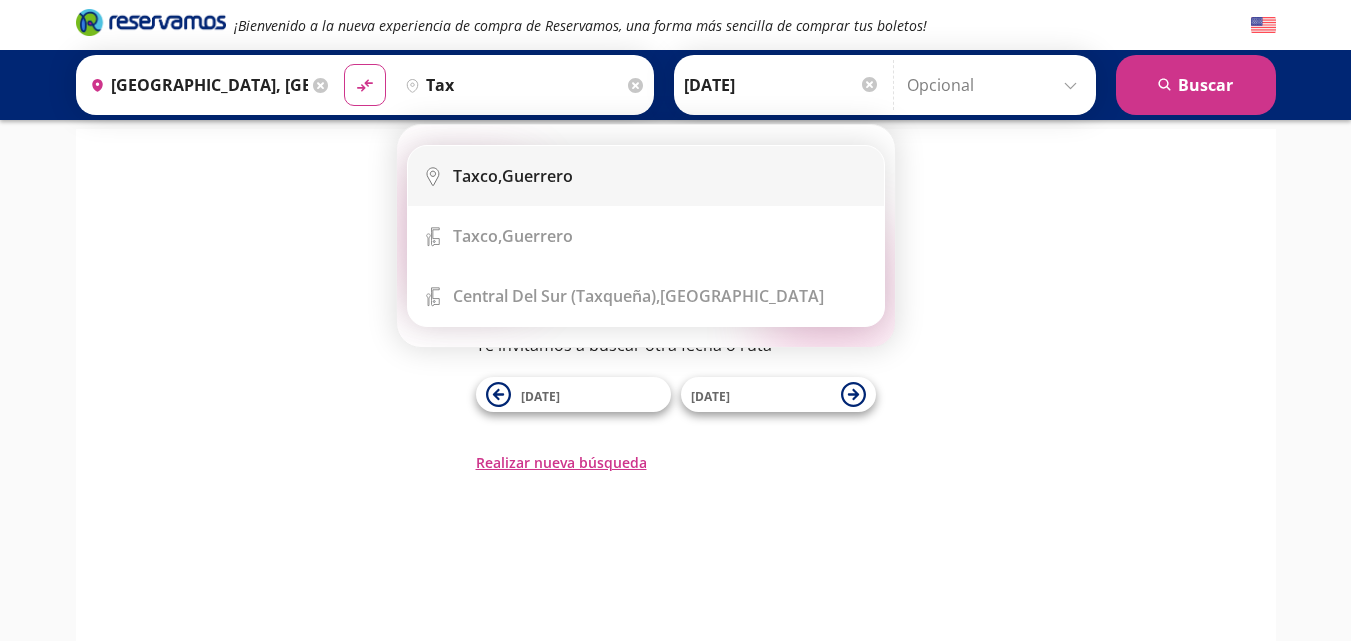 click on "Taxco," at bounding box center (477, 176) 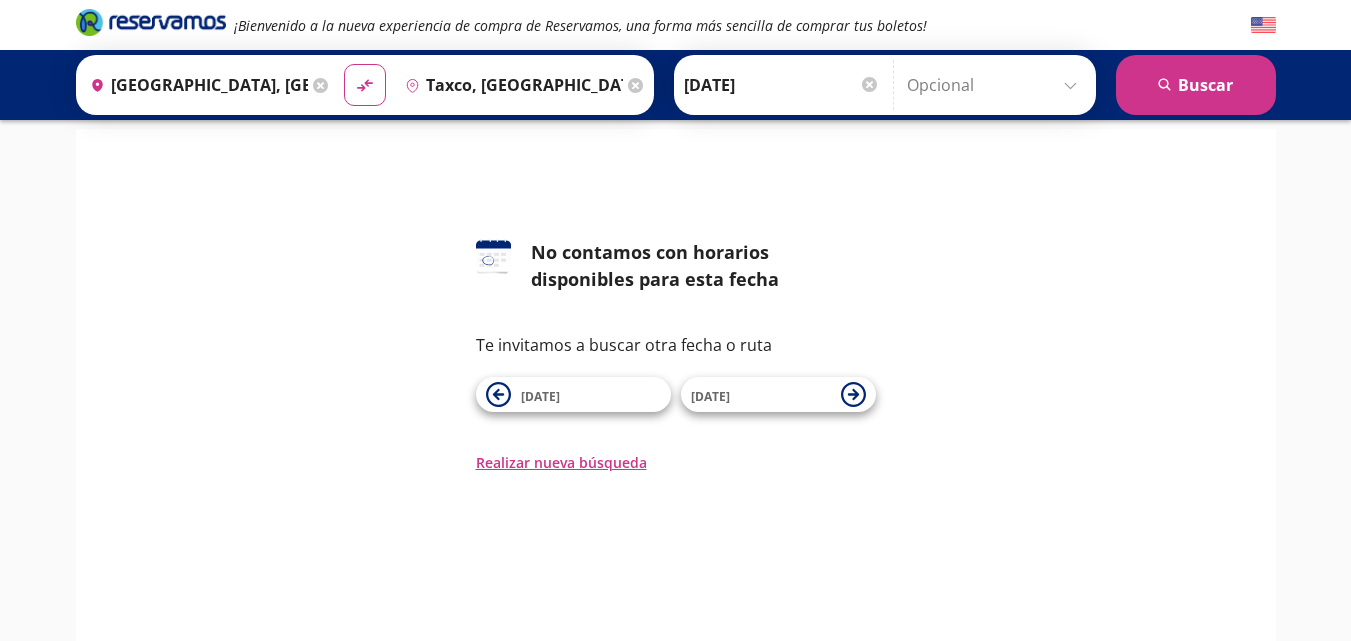 click on "[DATE]" at bounding box center (782, 85) 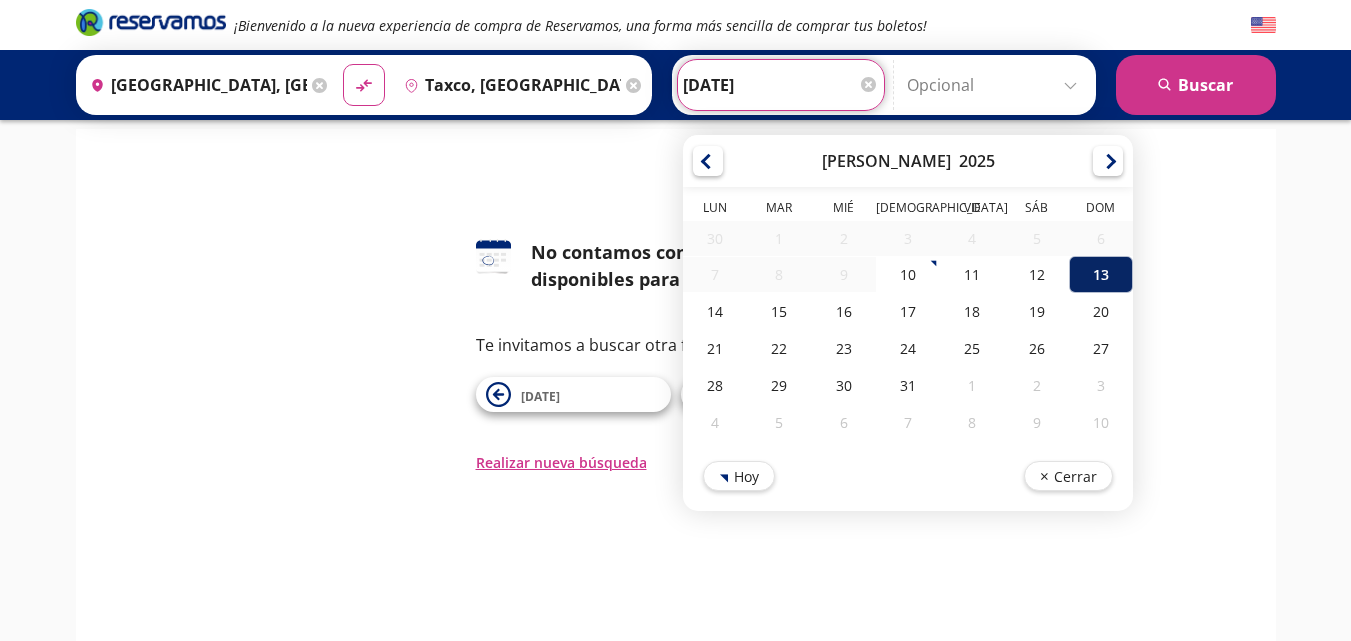 click on "13" at bounding box center [1100, 274] 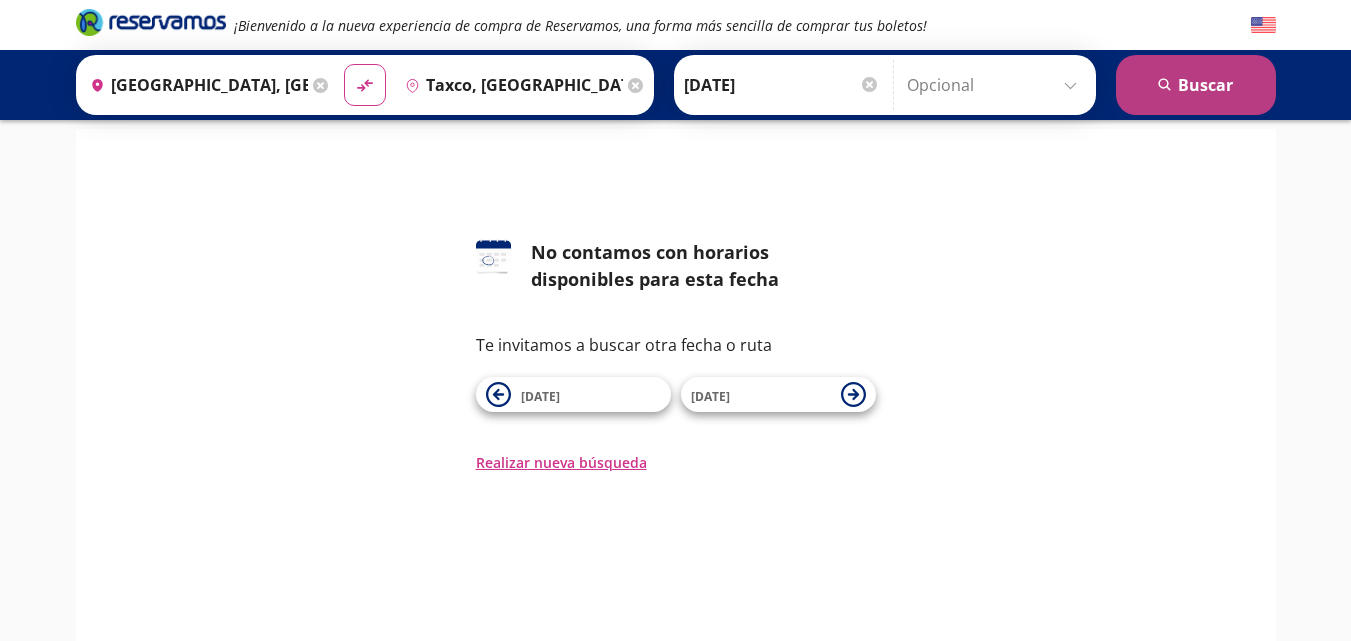 click on "search
[GEOGRAPHIC_DATA]" at bounding box center (1196, 85) 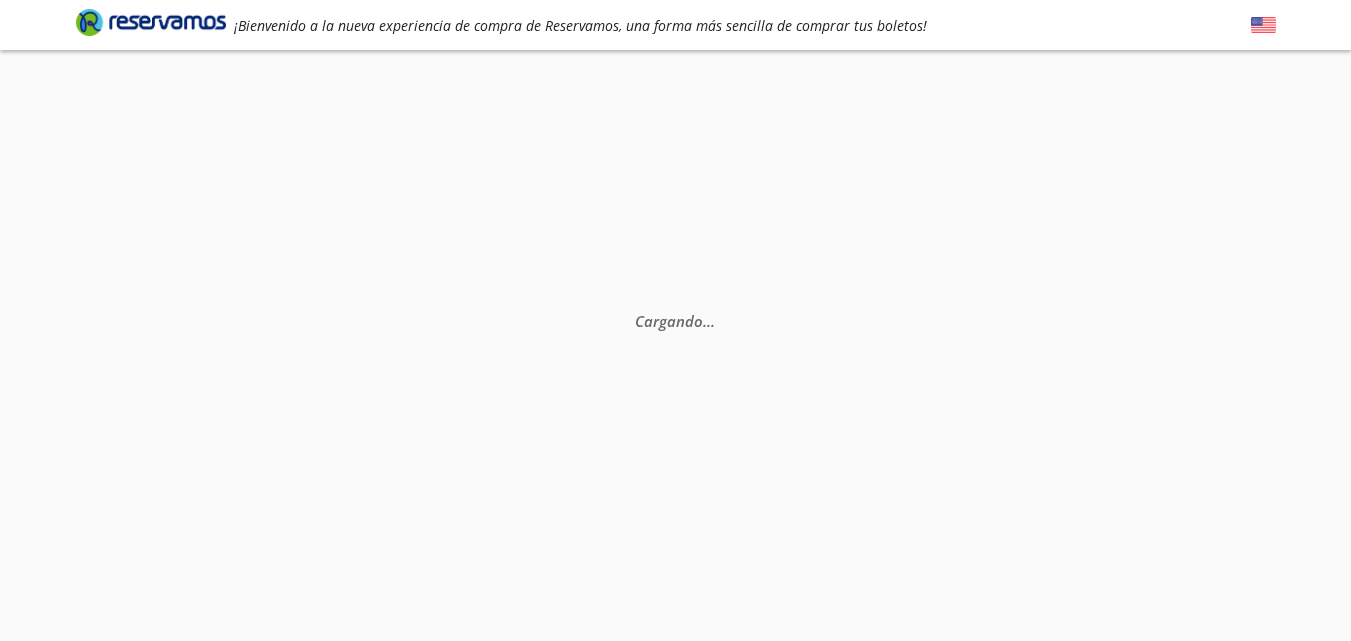 scroll, scrollTop: 0, scrollLeft: 0, axis: both 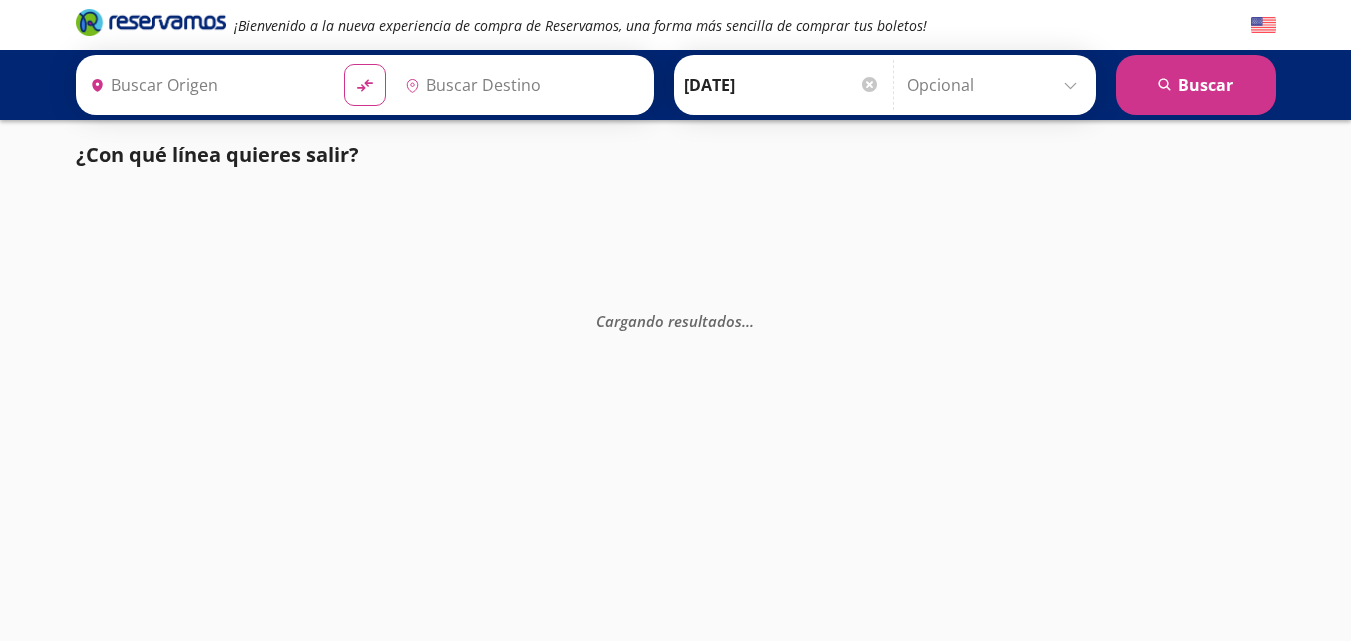 type on "[GEOGRAPHIC_DATA], [GEOGRAPHIC_DATA]" 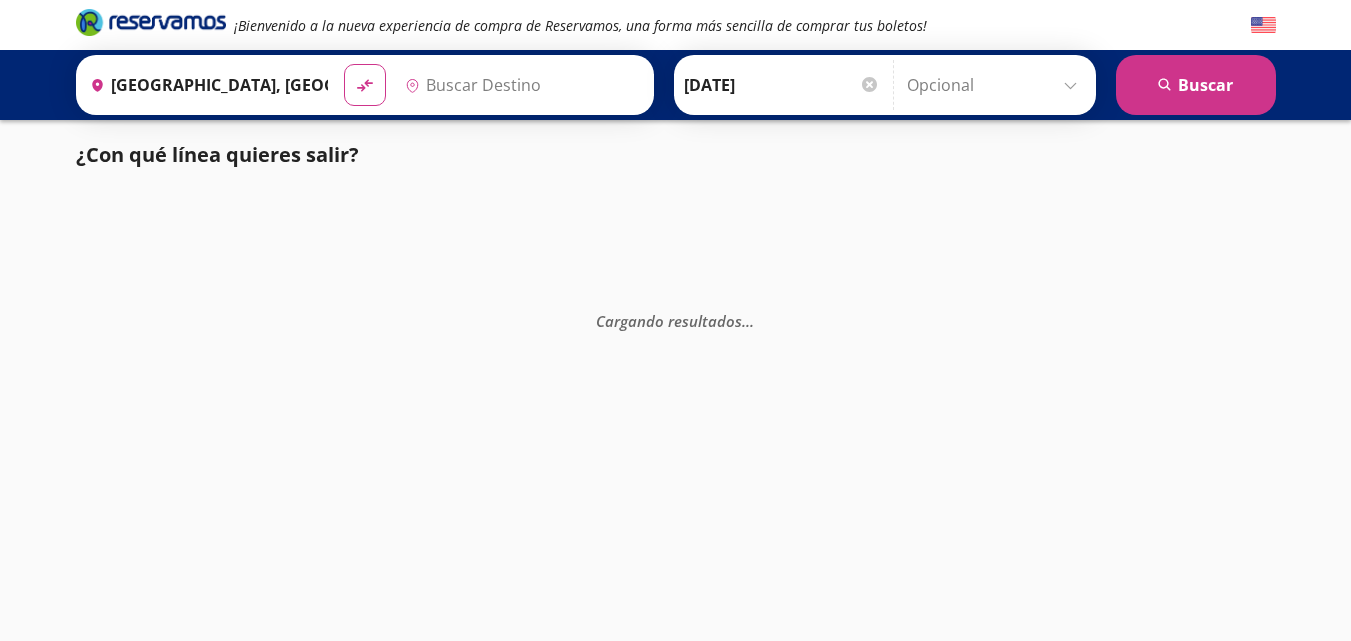 type on "Taxco, [GEOGRAPHIC_DATA]" 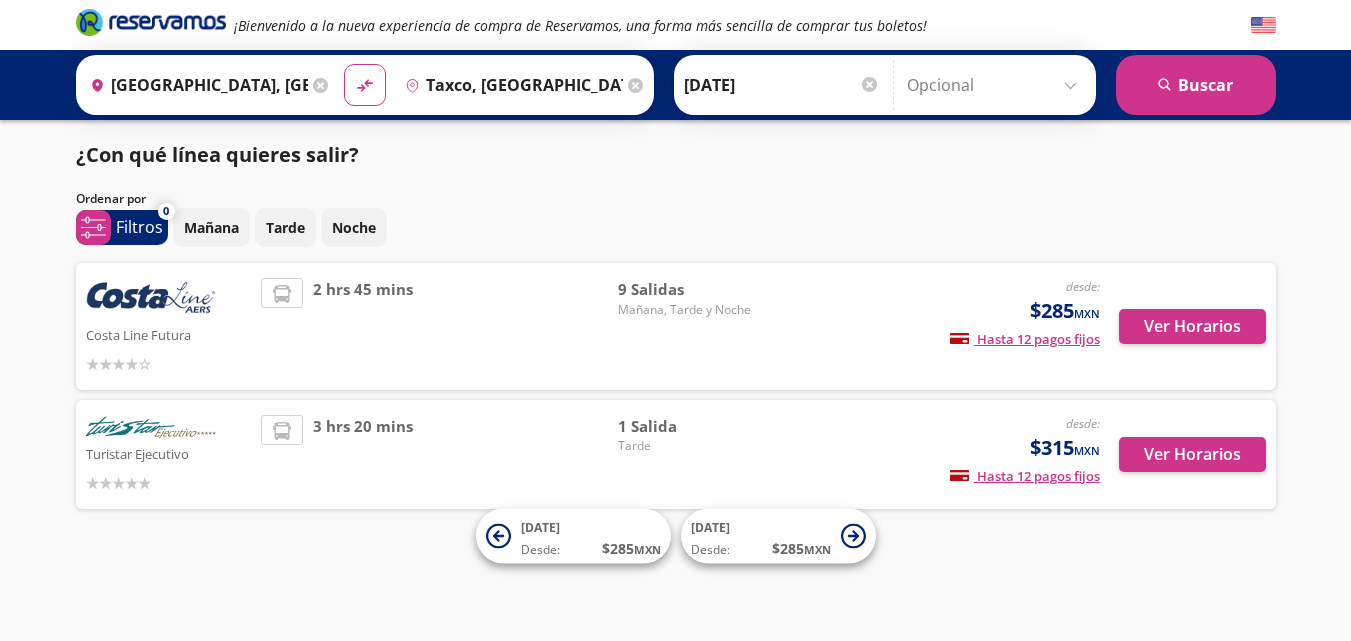 click on "Taxco, [GEOGRAPHIC_DATA]" at bounding box center [510, 85] 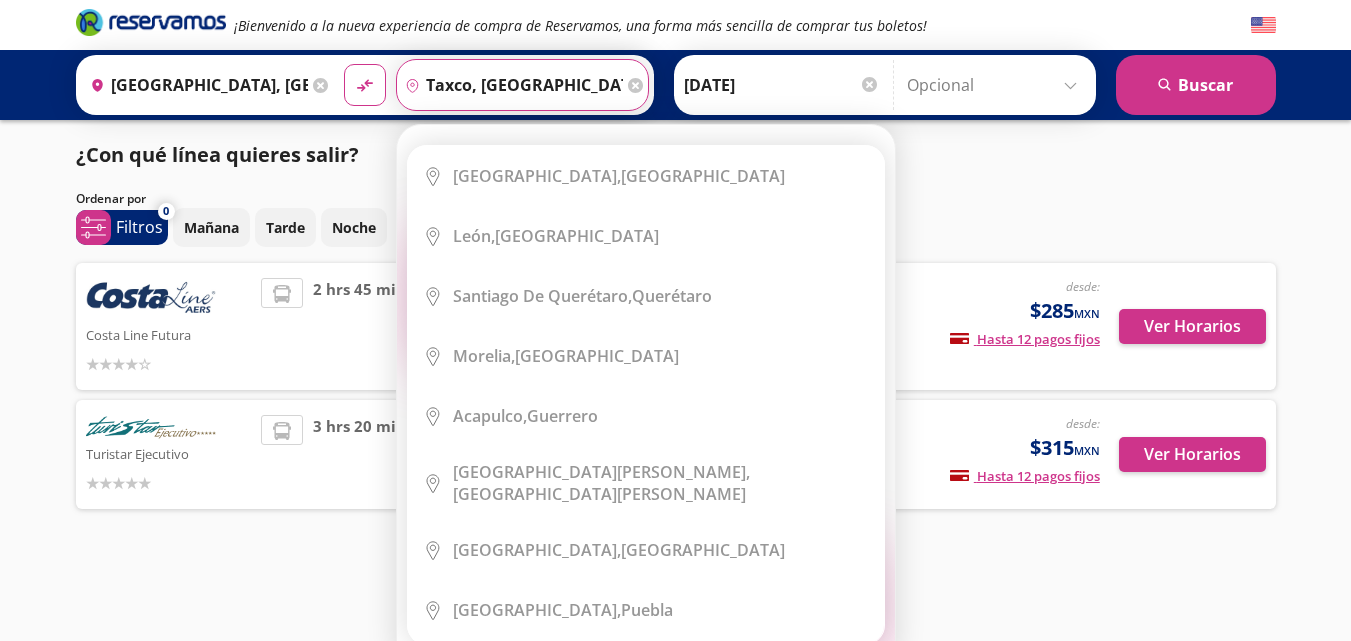 click on "Ordenar por" at bounding box center [676, 199] 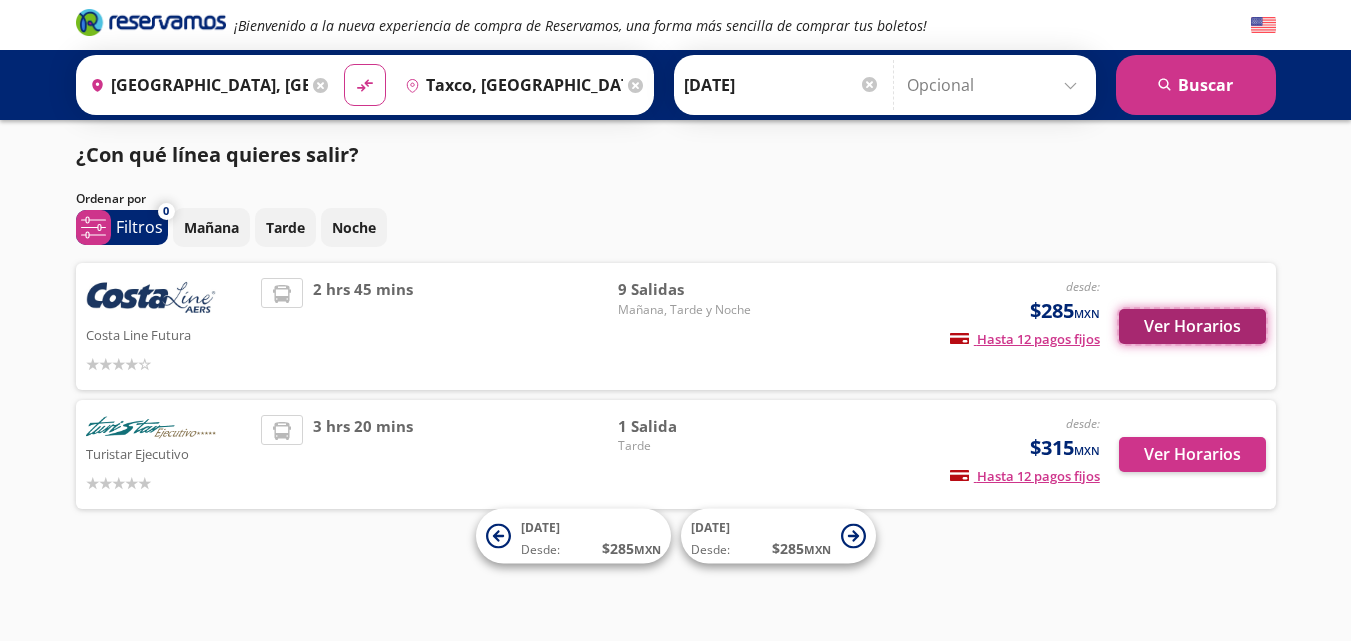 click on "Ver Horarios" at bounding box center [1192, 326] 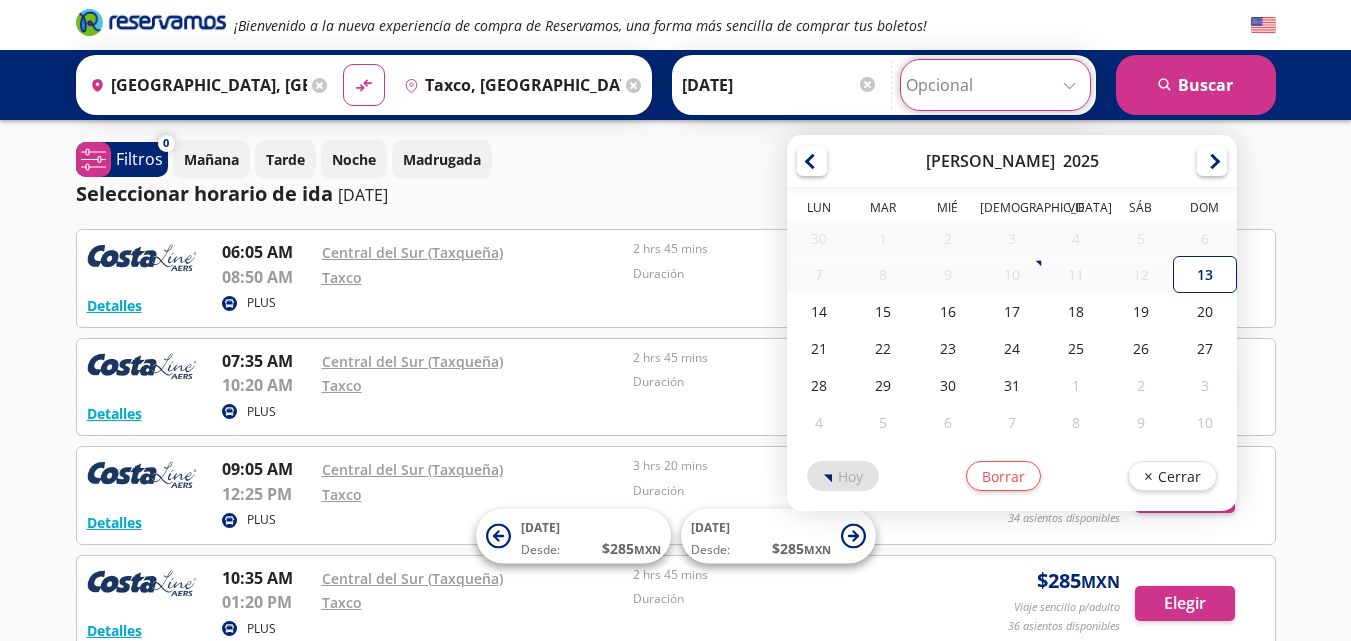 click at bounding box center (995, 85) 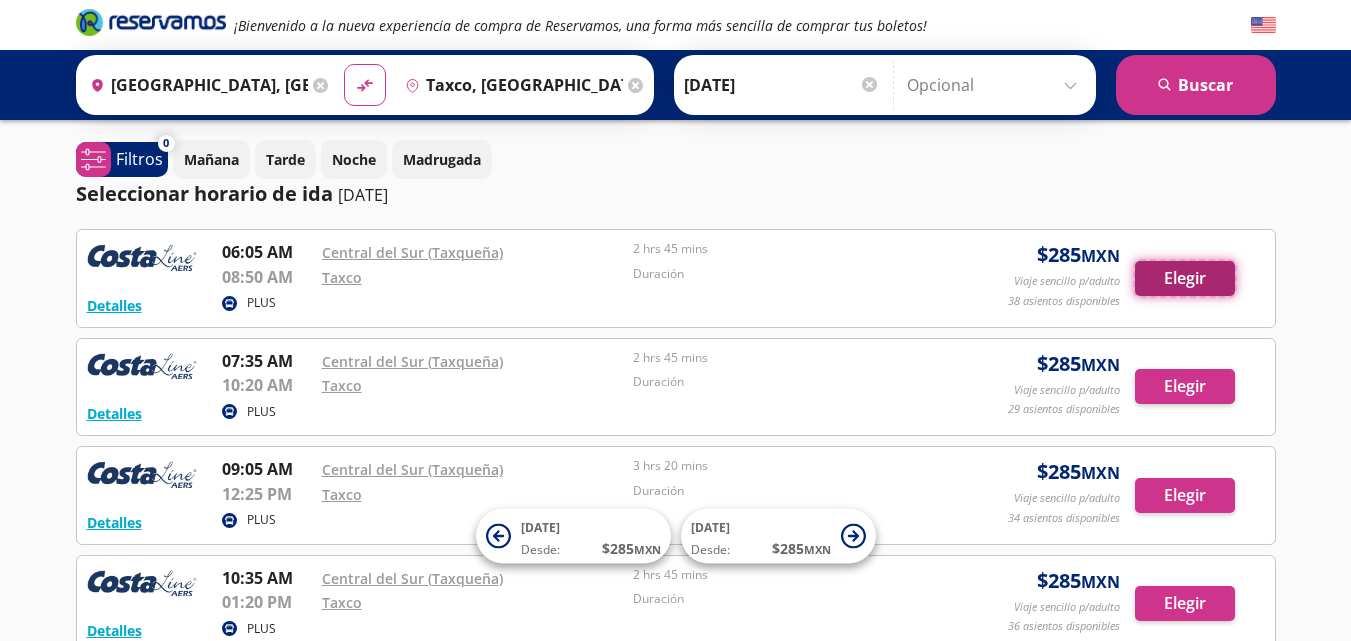 click on "Elegir" at bounding box center (1185, 278) 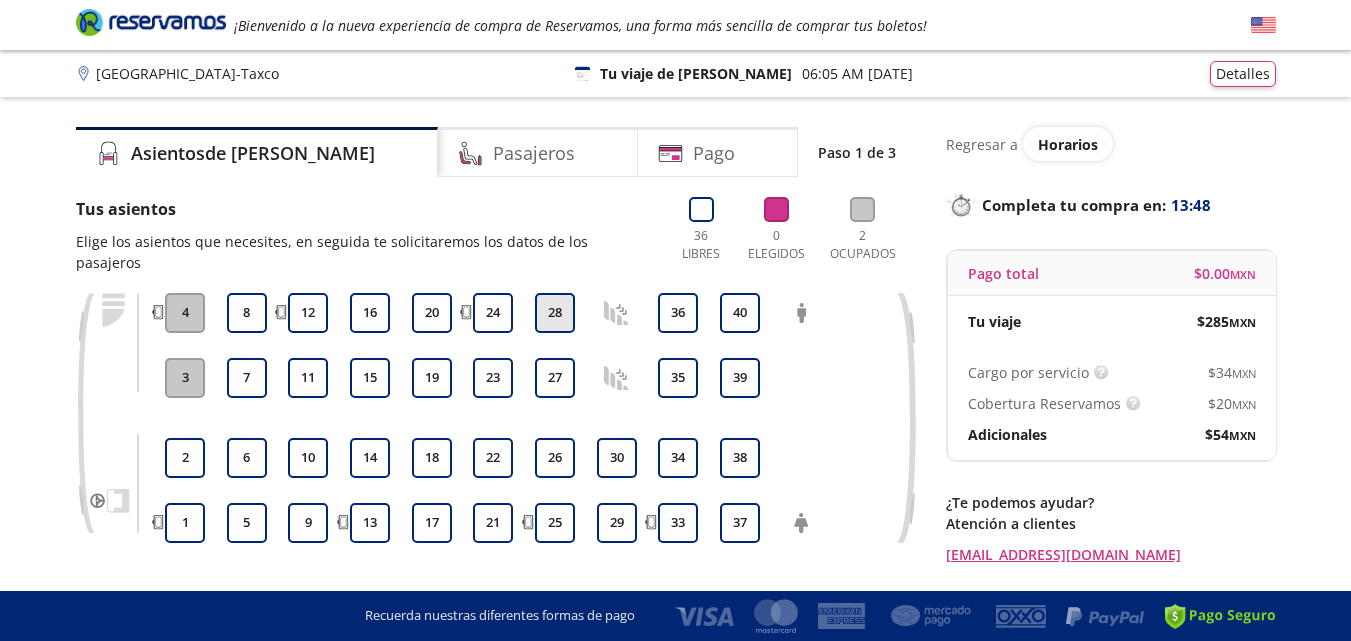 click on "28" at bounding box center (555, 313) 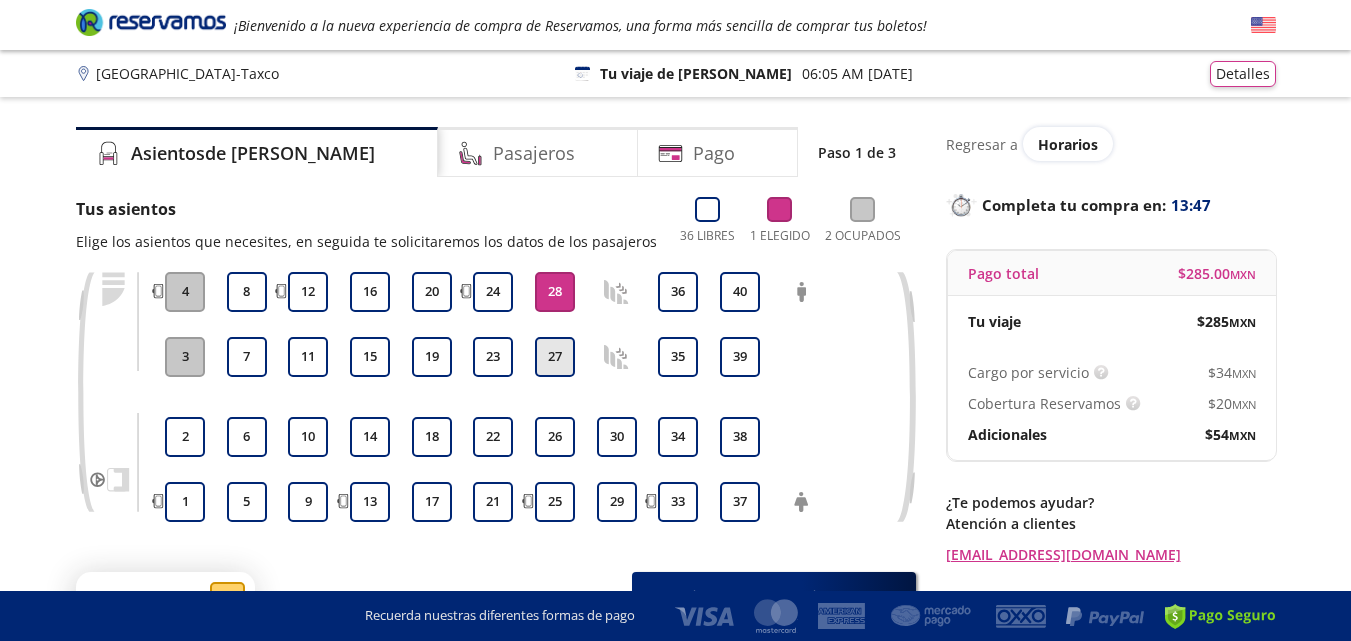 click on "27" at bounding box center [555, 357] 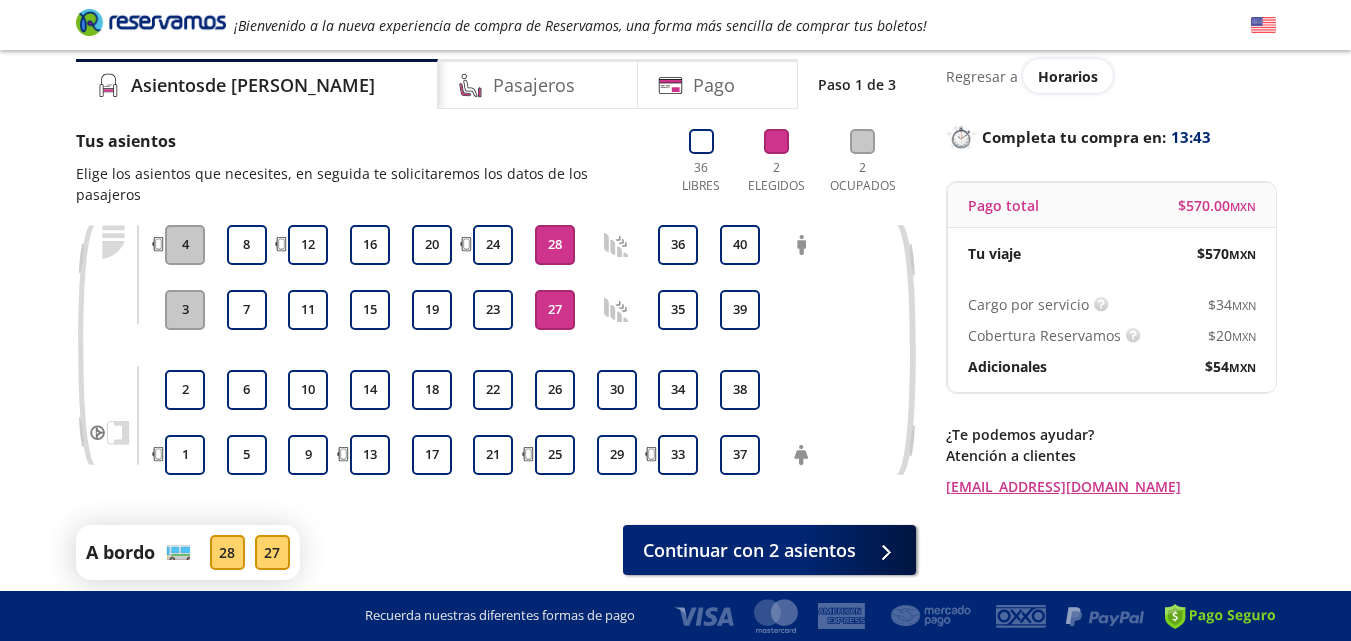 scroll, scrollTop: 59, scrollLeft: 0, axis: vertical 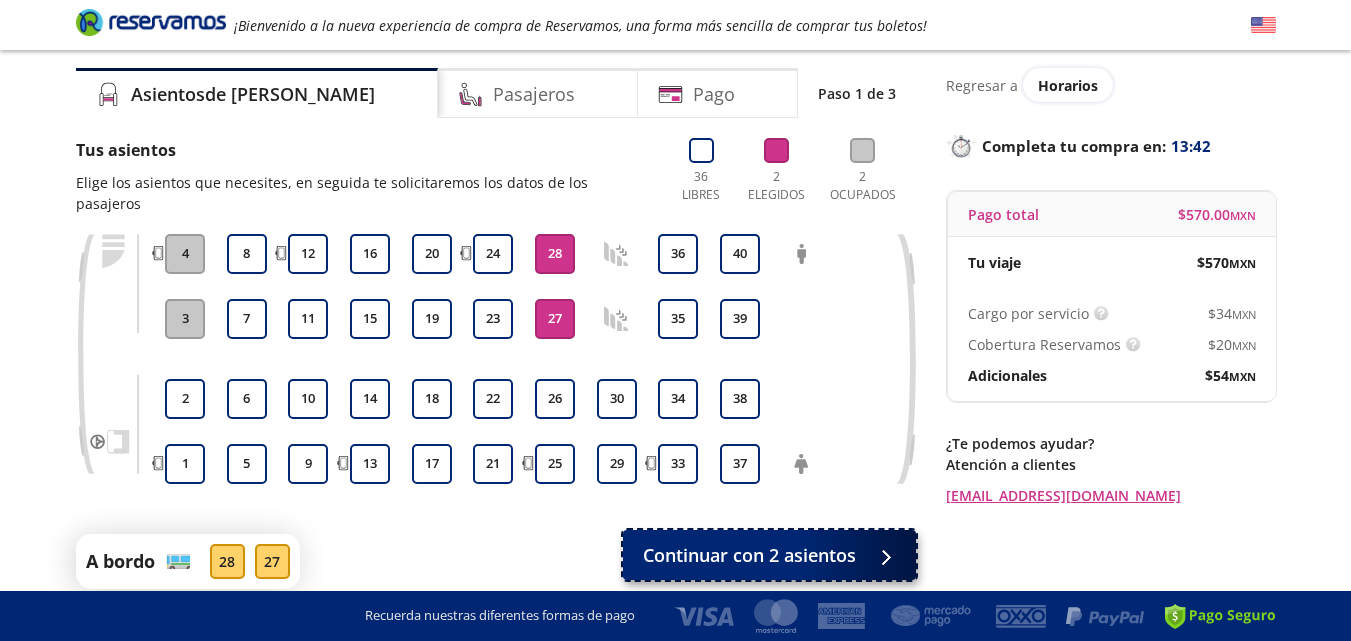 click on "Continuar con 2 asientos" at bounding box center [749, 555] 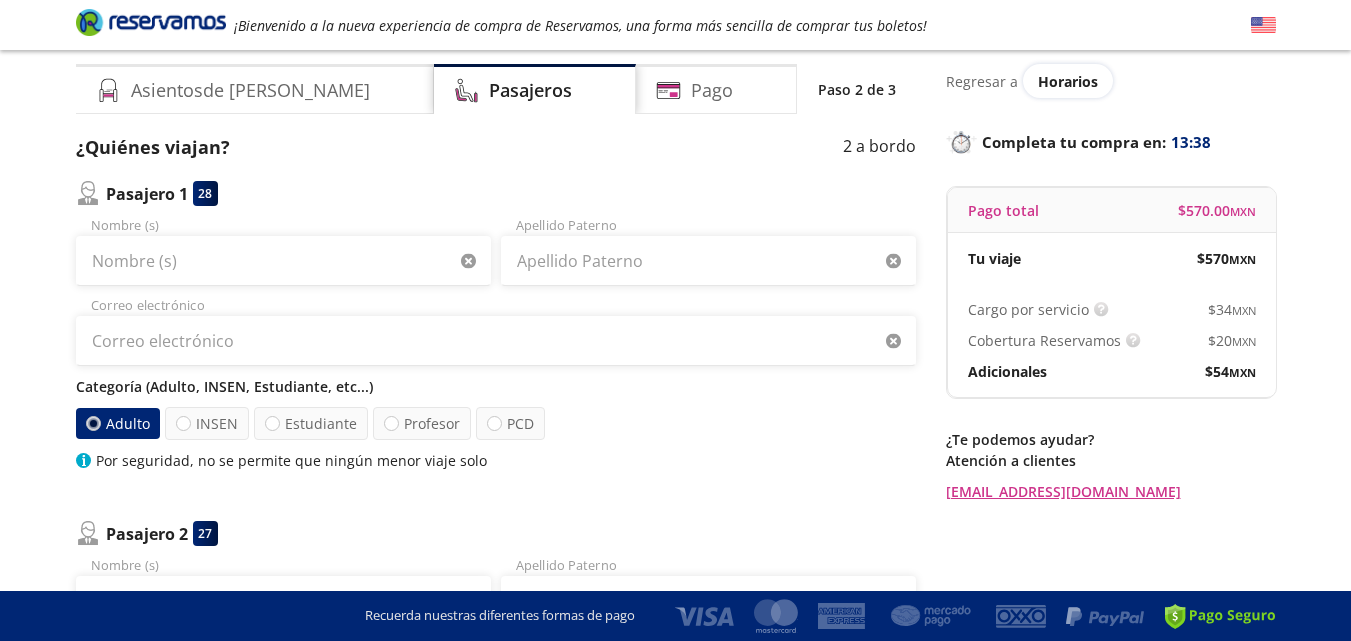 scroll, scrollTop: 59, scrollLeft: 0, axis: vertical 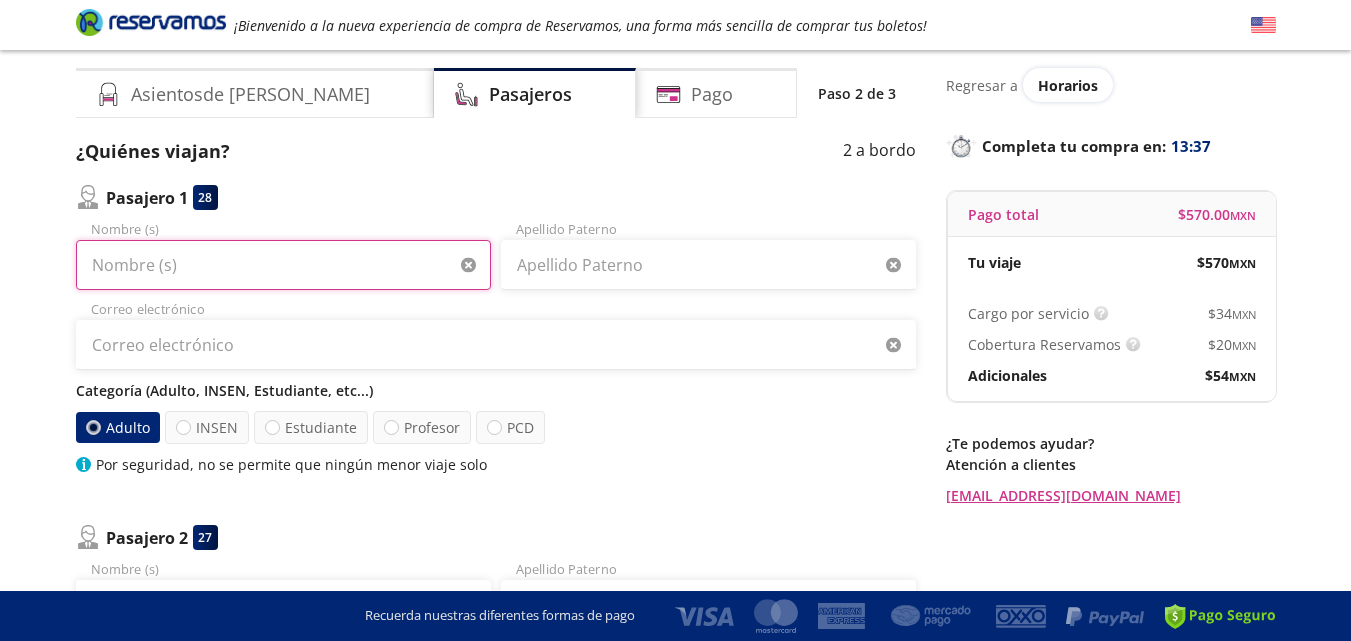 drag, startPoint x: 342, startPoint y: 261, endPoint x: 341, endPoint y: 275, distance: 14.035668 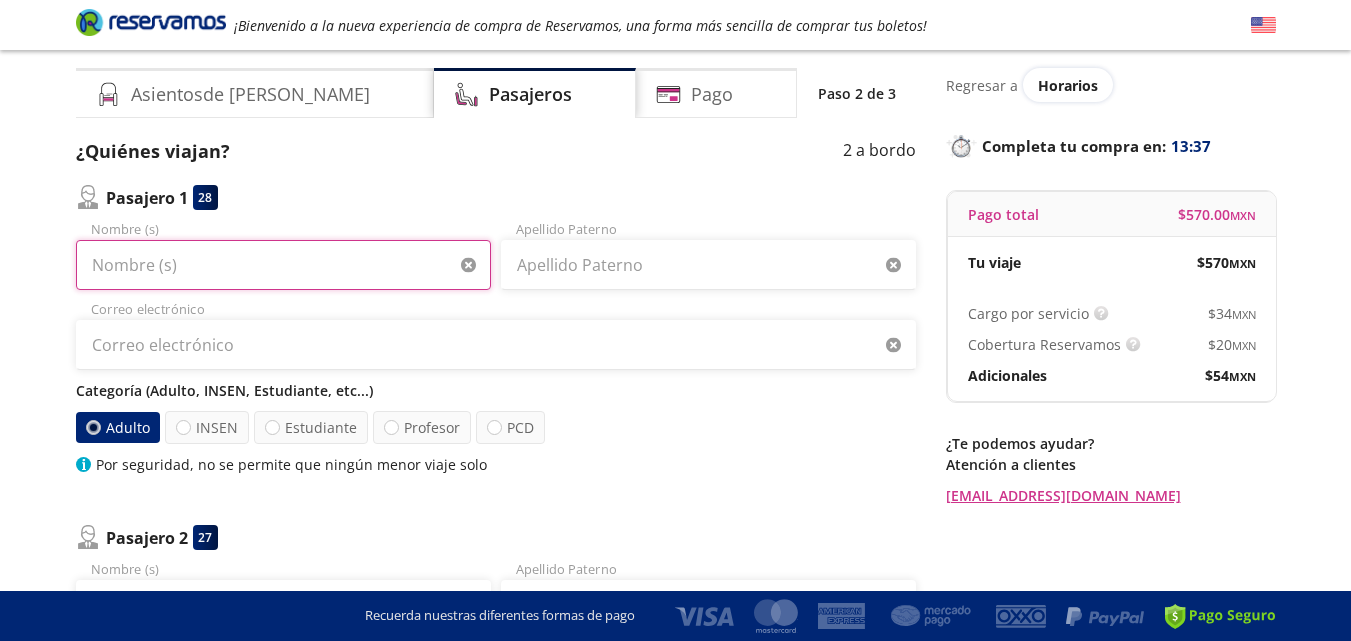 click on "Nombre (s)" at bounding box center (283, 265) 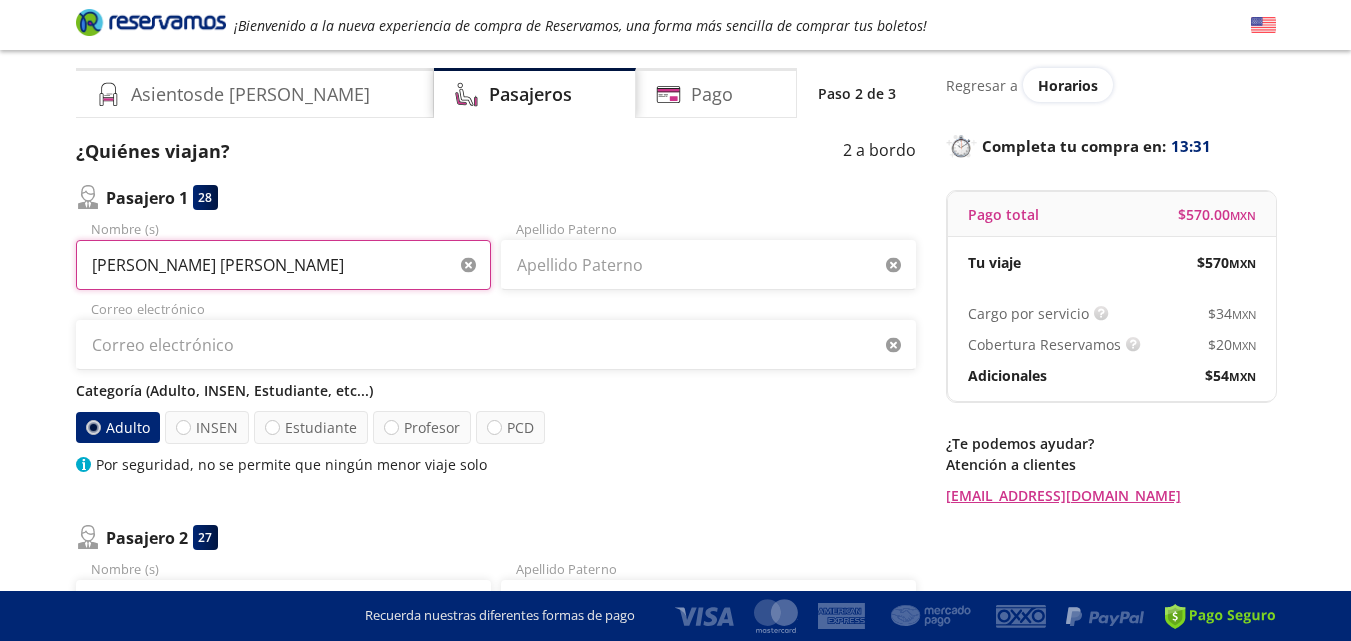 type on "[PERSON_NAME] [PERSON_NAME]" 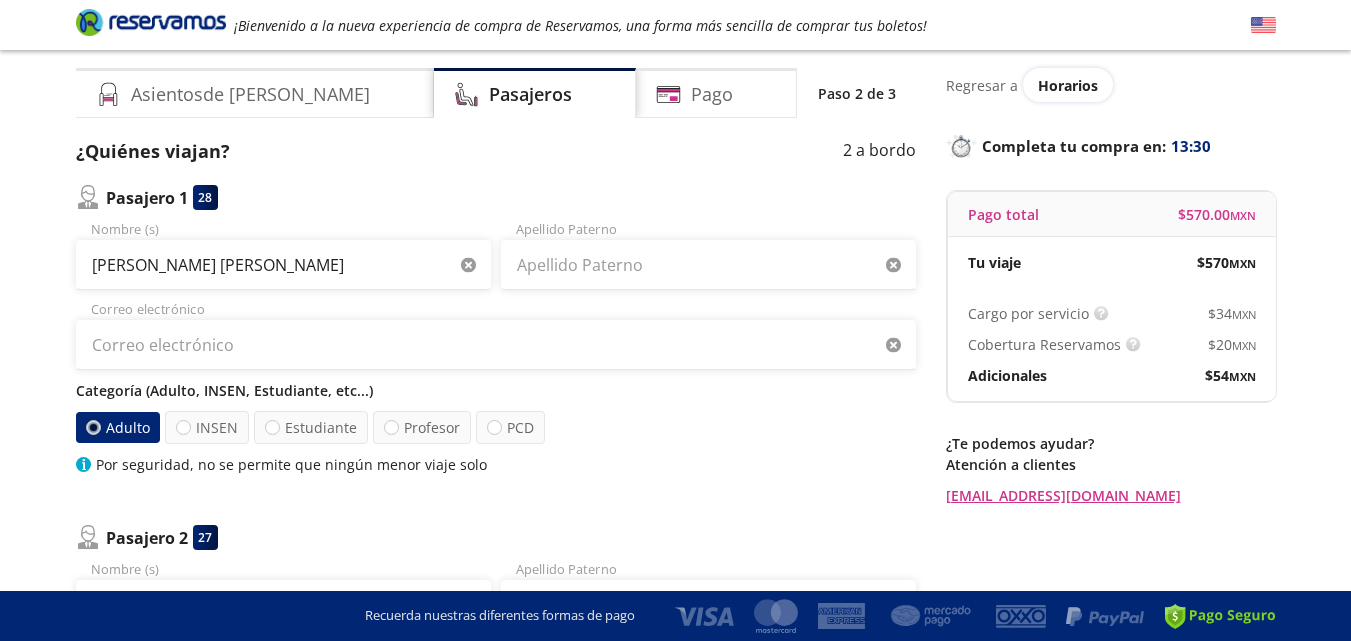 type 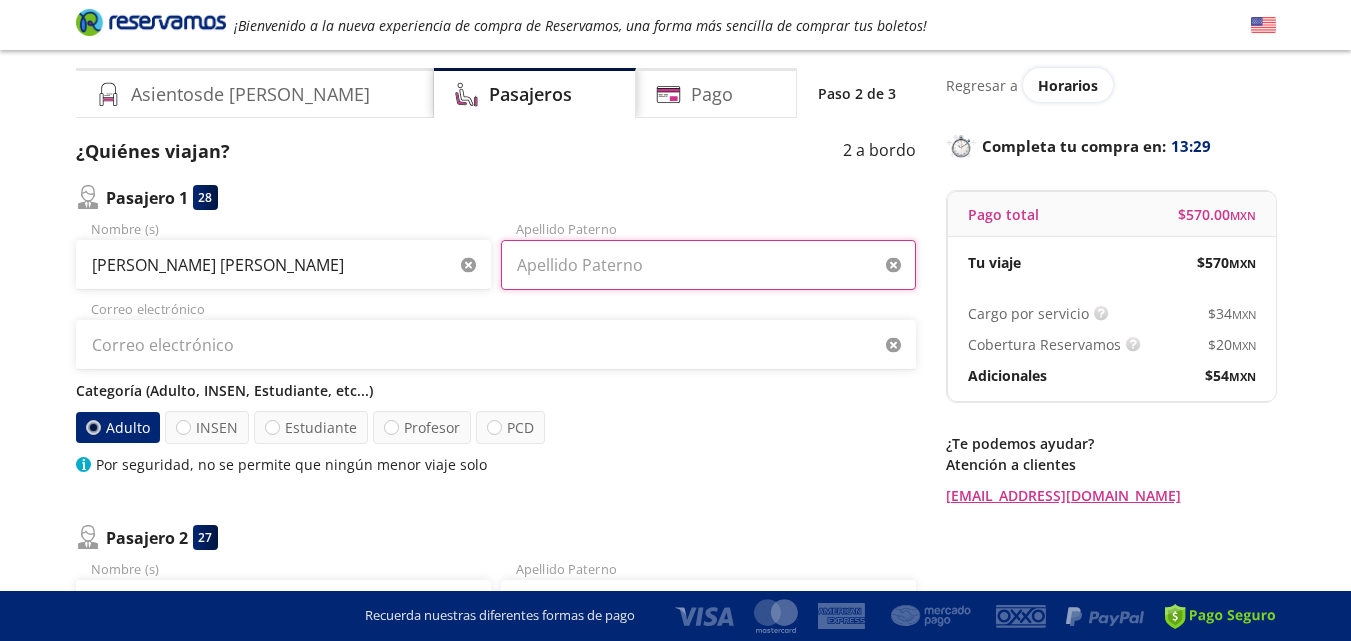 click on "Apellido Paterno" at bounding box center [708, 265] 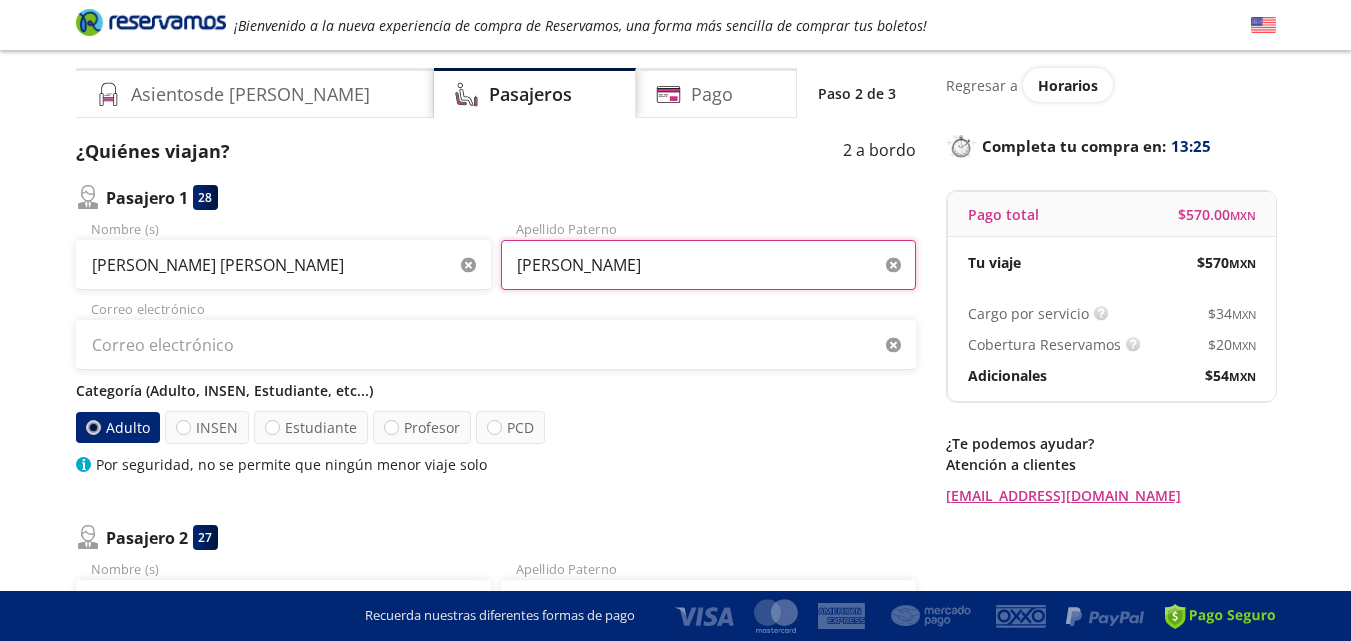 type on "[PERSON_NAME]" 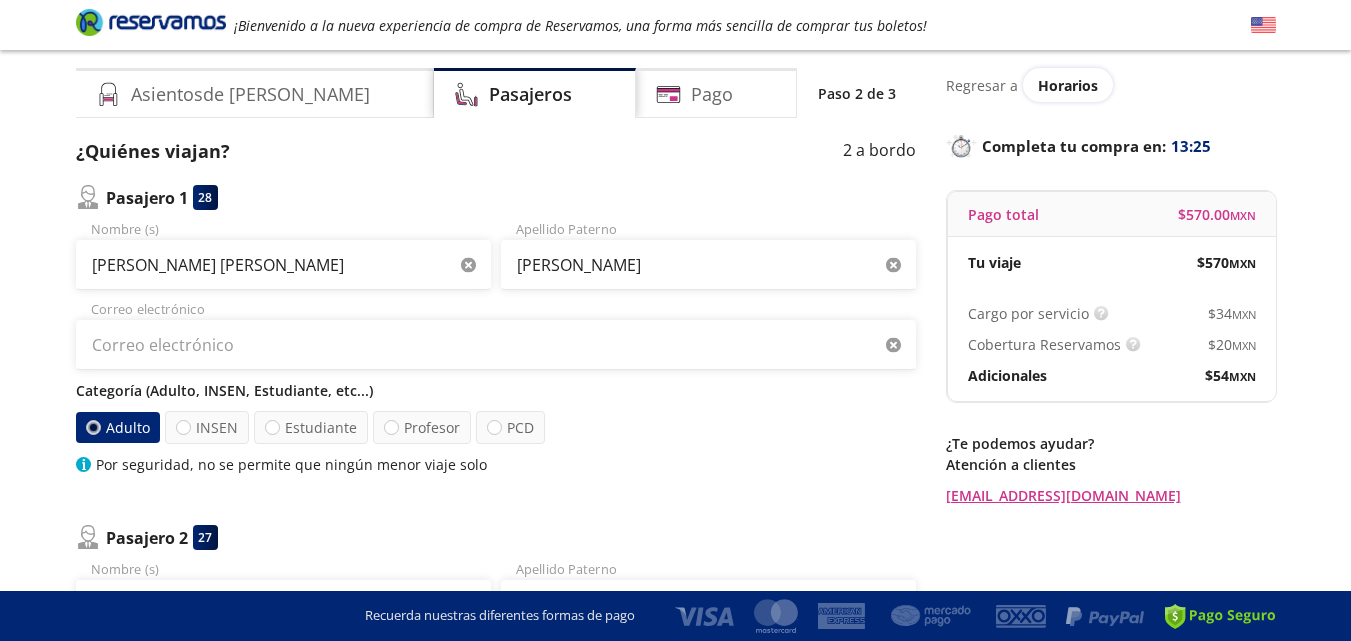 click on "Adulto INSEN Estudiante Profesor PCD" at bounding box center [496, 427] 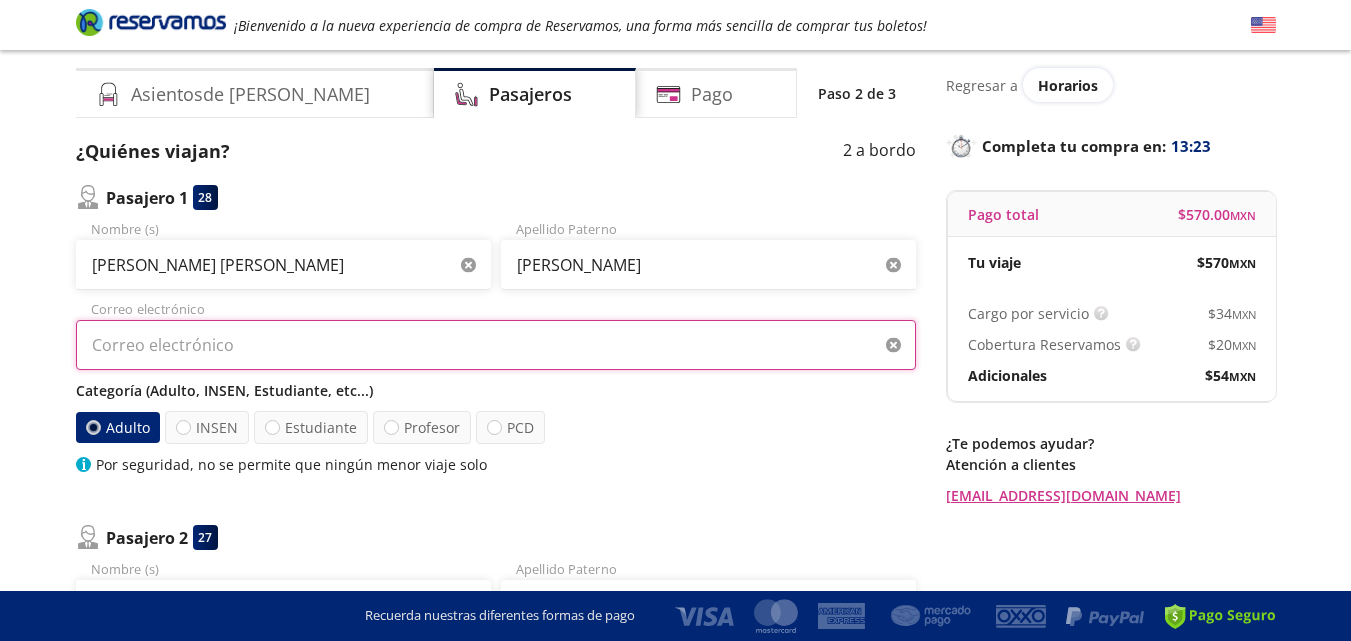 click on "Correo electrónico" at bounding box center [496, 345] 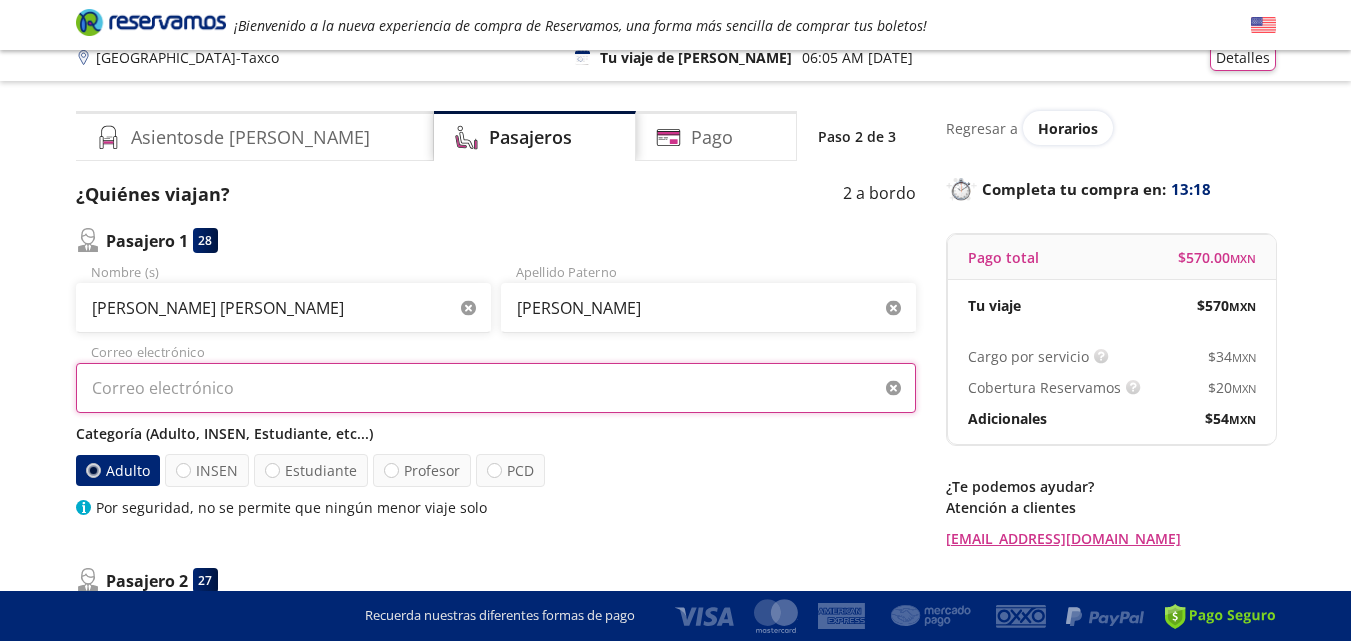 scroll, scrollTop: 0, scrollLeft: 0, axis: both 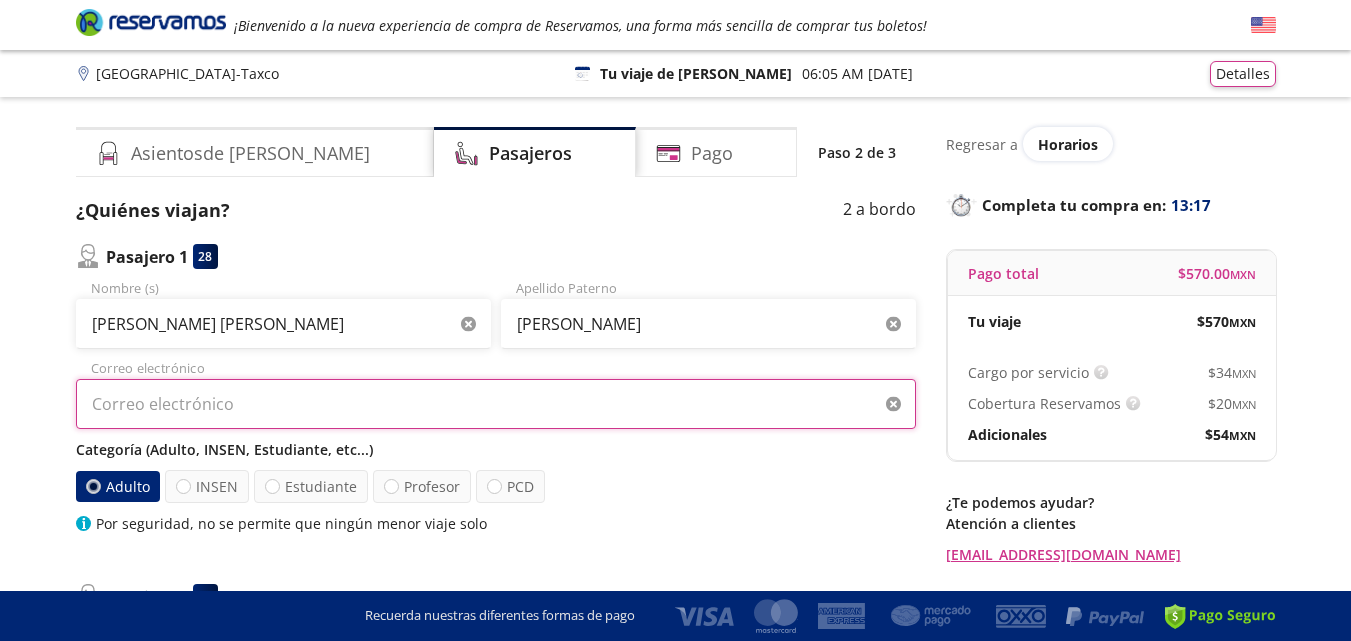 type on "C" 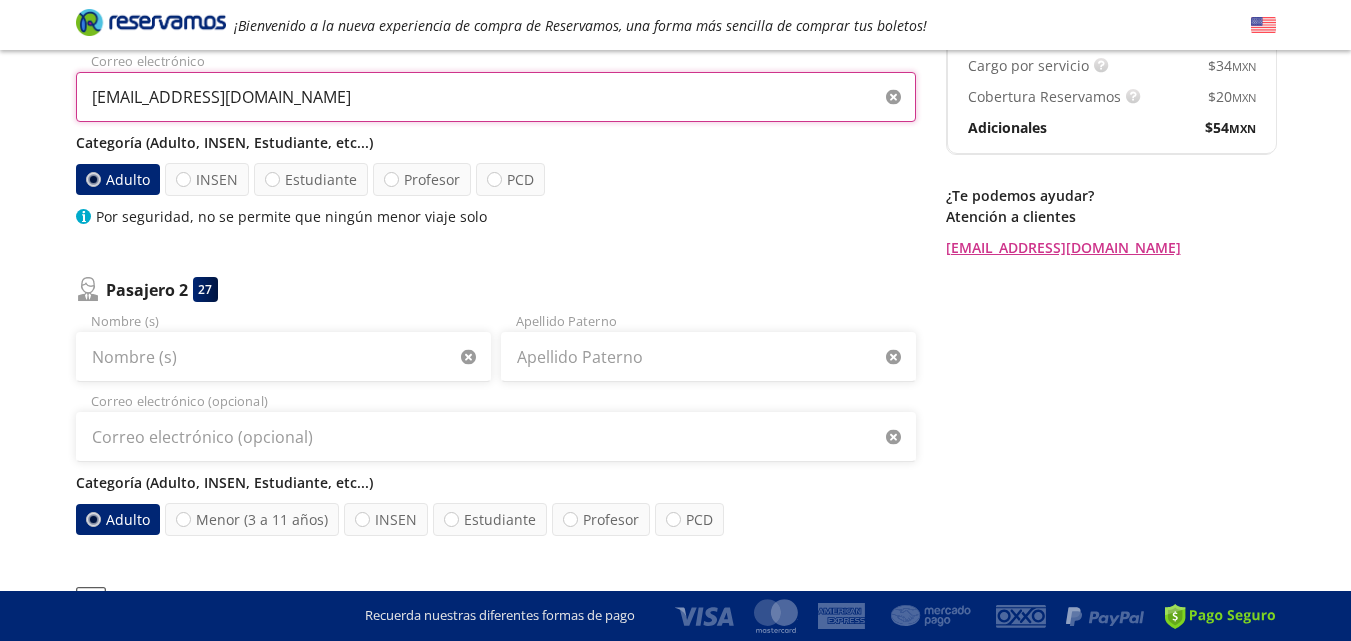 scroll, scrollTop: 308, scrollLeft: 0, axis: vertical 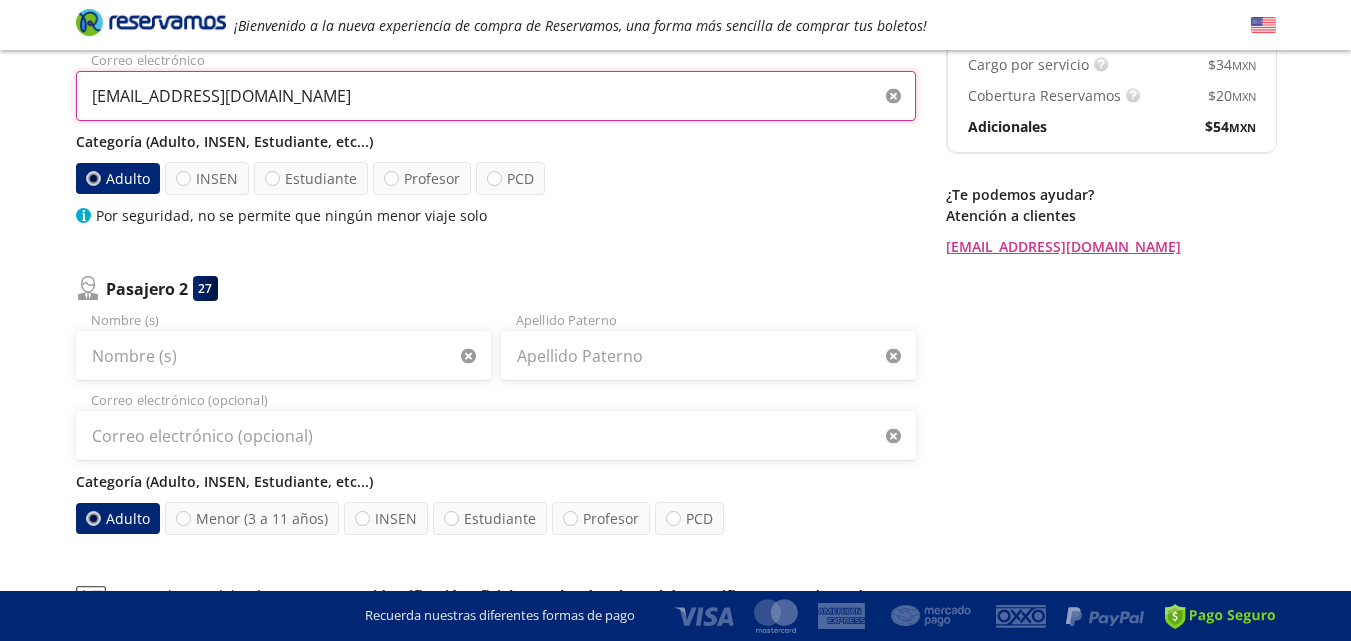 type on "[EMAIL_ADDRESS][DOMAIN_NAME]" 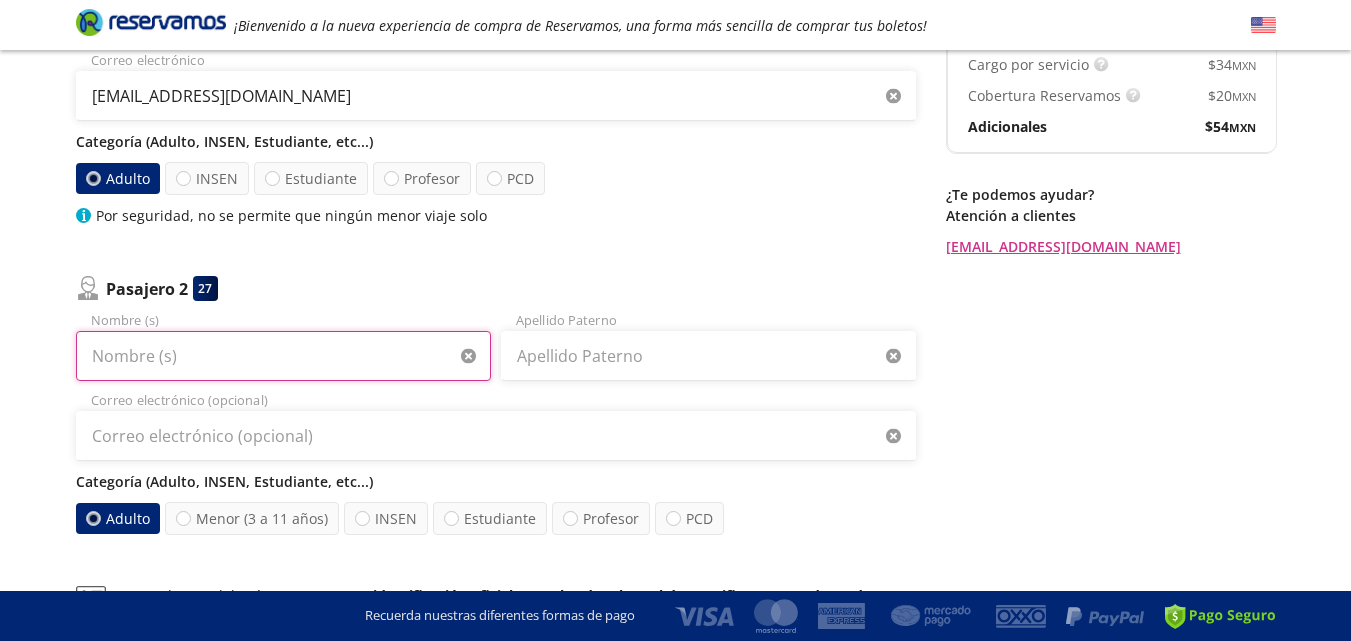 click on "Nombre (s)" at bounding box center (283, 356) 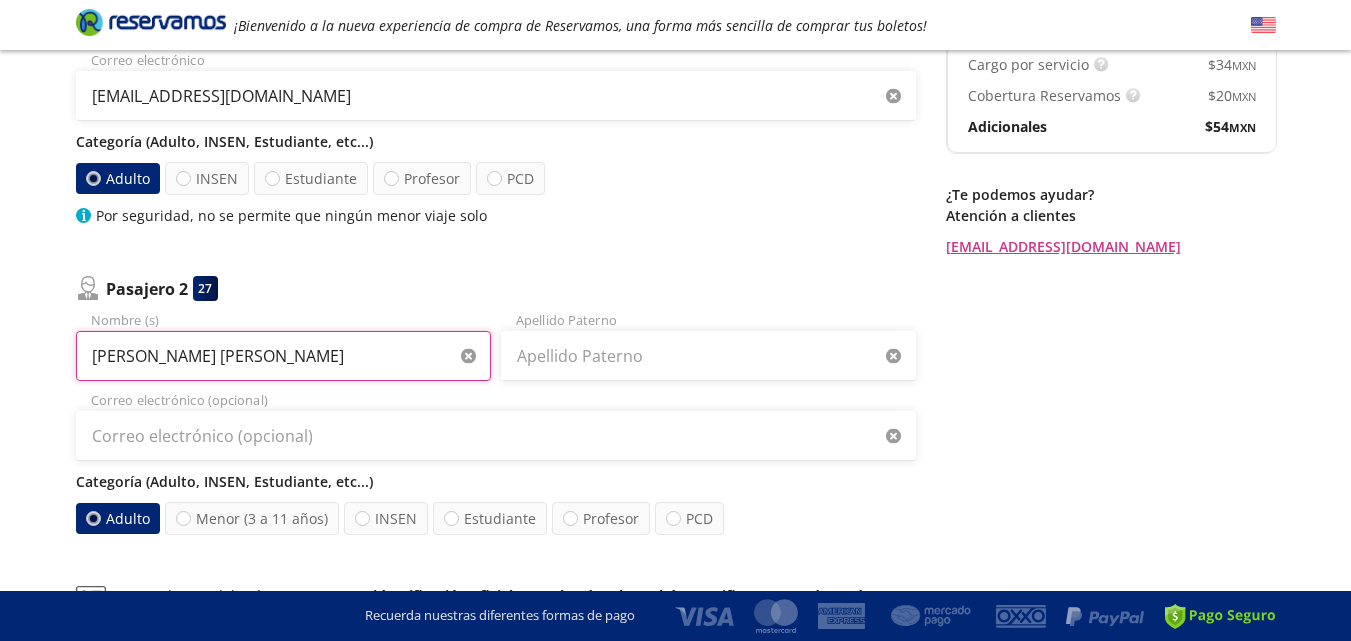 type on "[PERSON_NAME] [PERSON_NAME]" 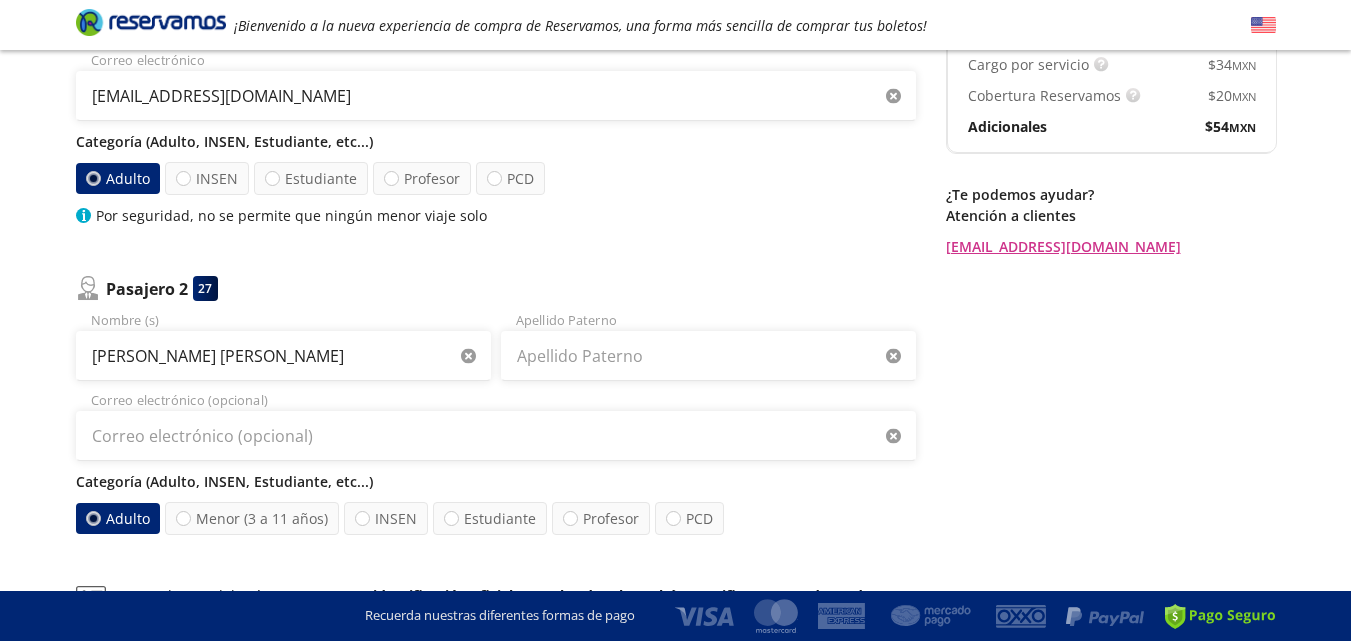 type 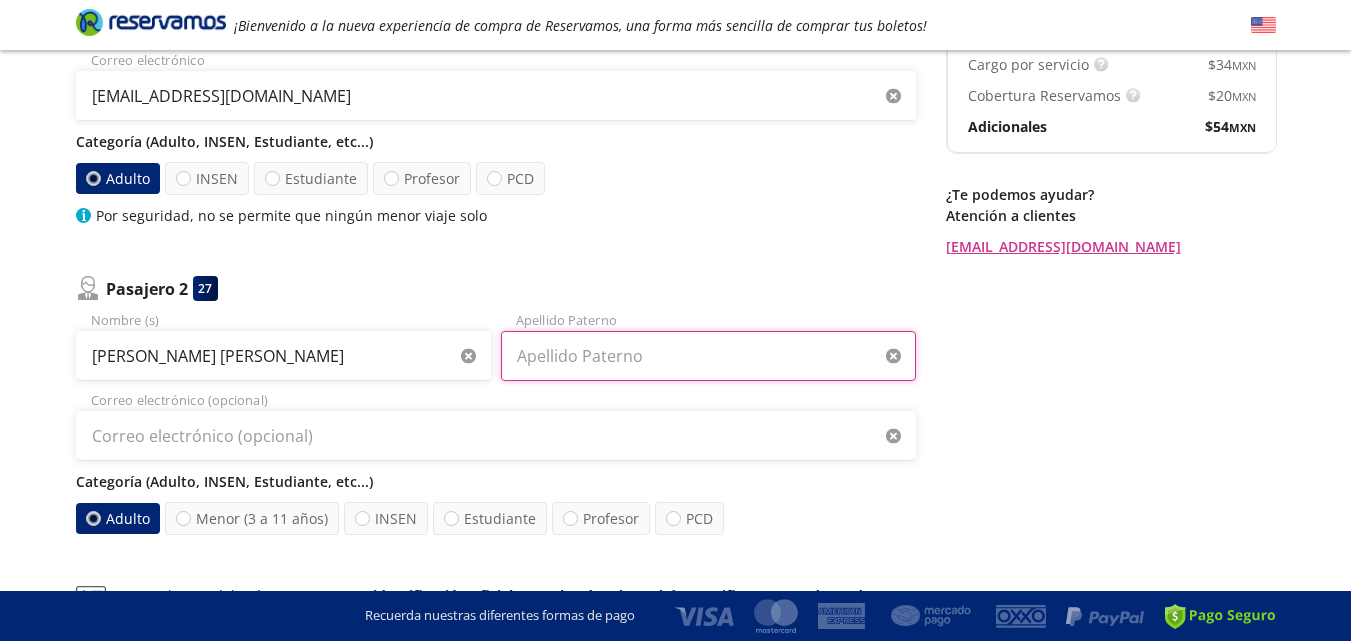 click on "Apellido Paterno" at bounding box center (708, 356) 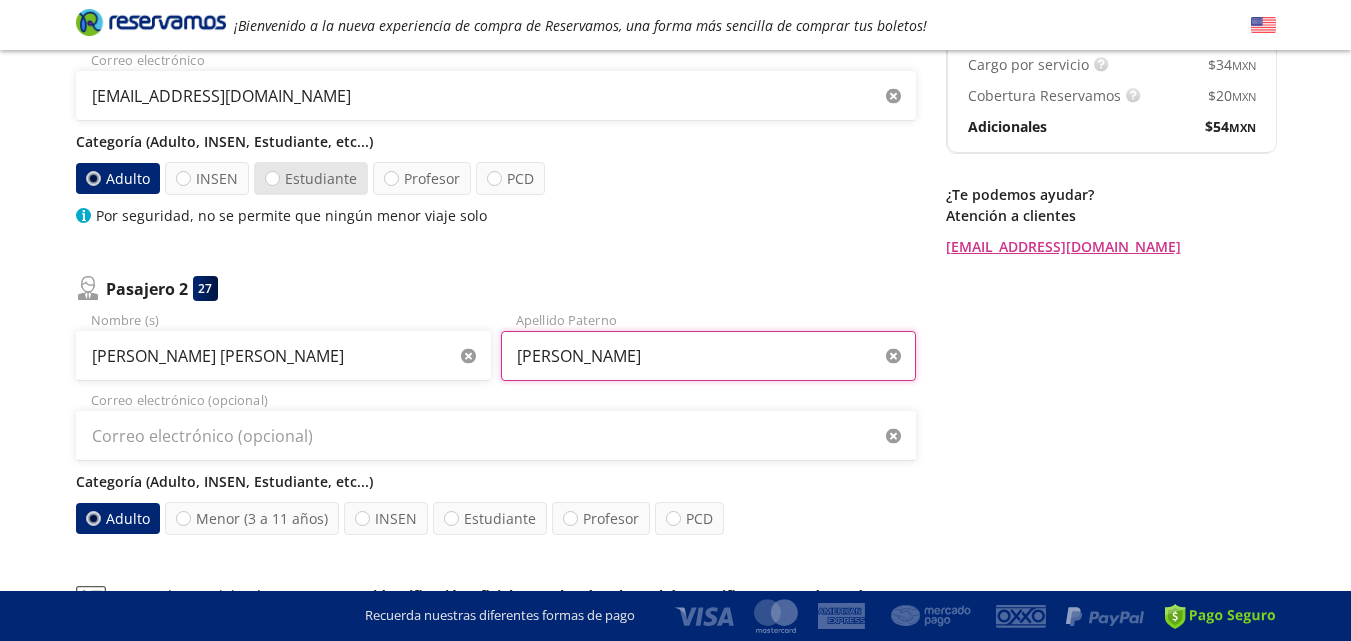 type on "[PERSON_NAME]" 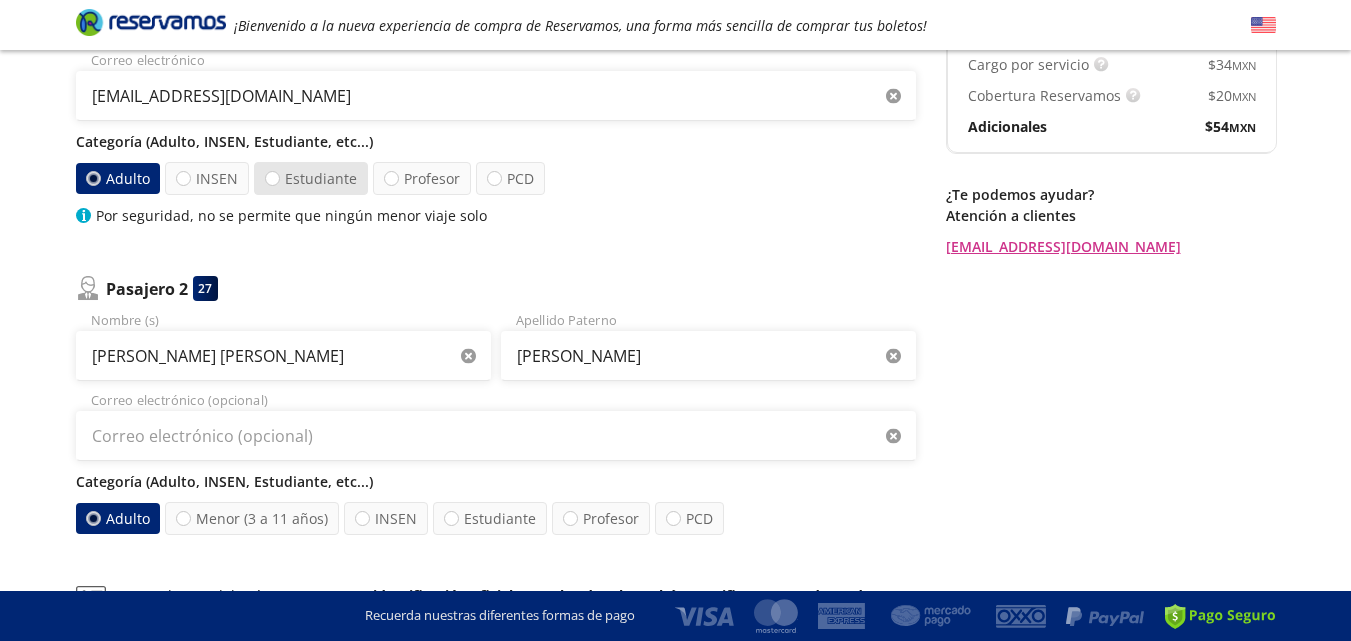 click on "Estudiante" at bounding box center (311, 178) 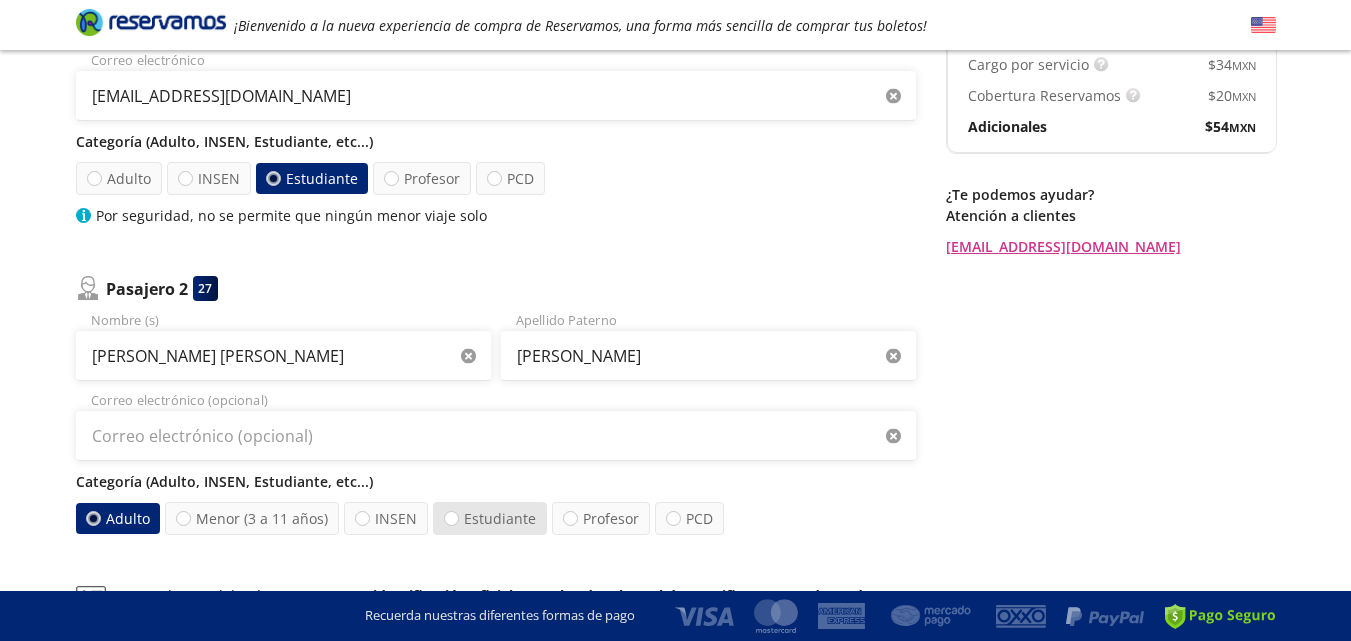 click on "Estudiante" at bounding box center (490, 518) 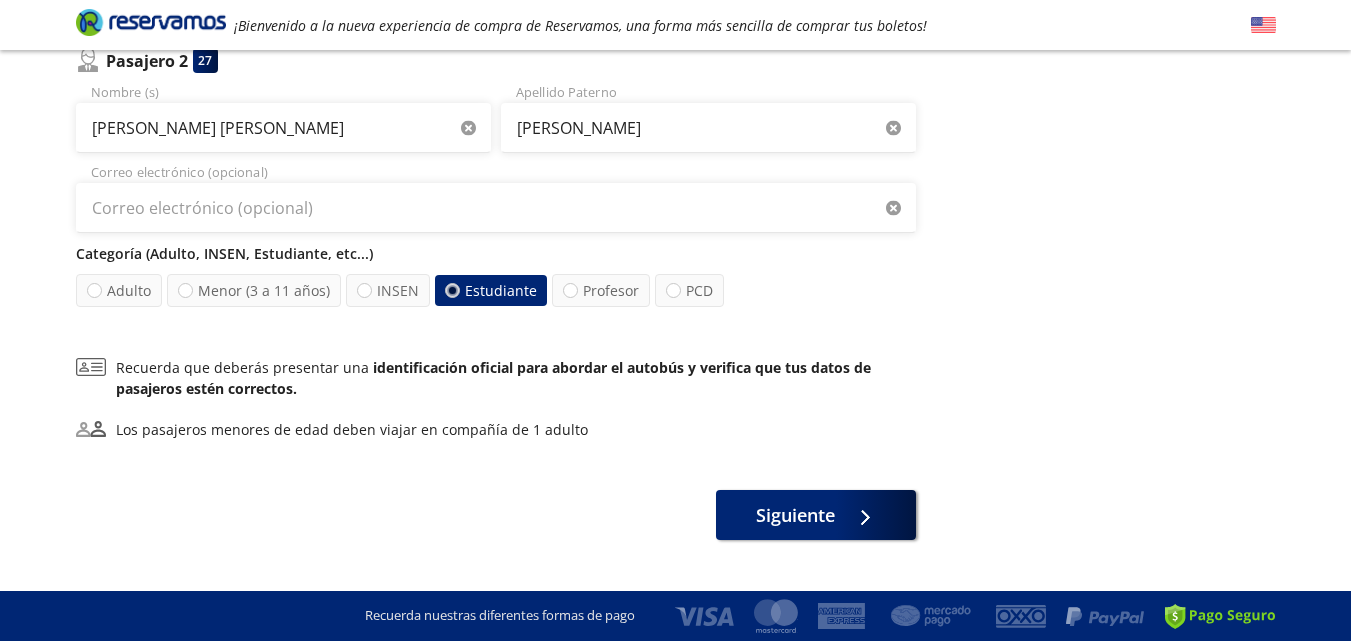 scroll, scrollTop: 576, scrollLeft: 0, axis: vertical 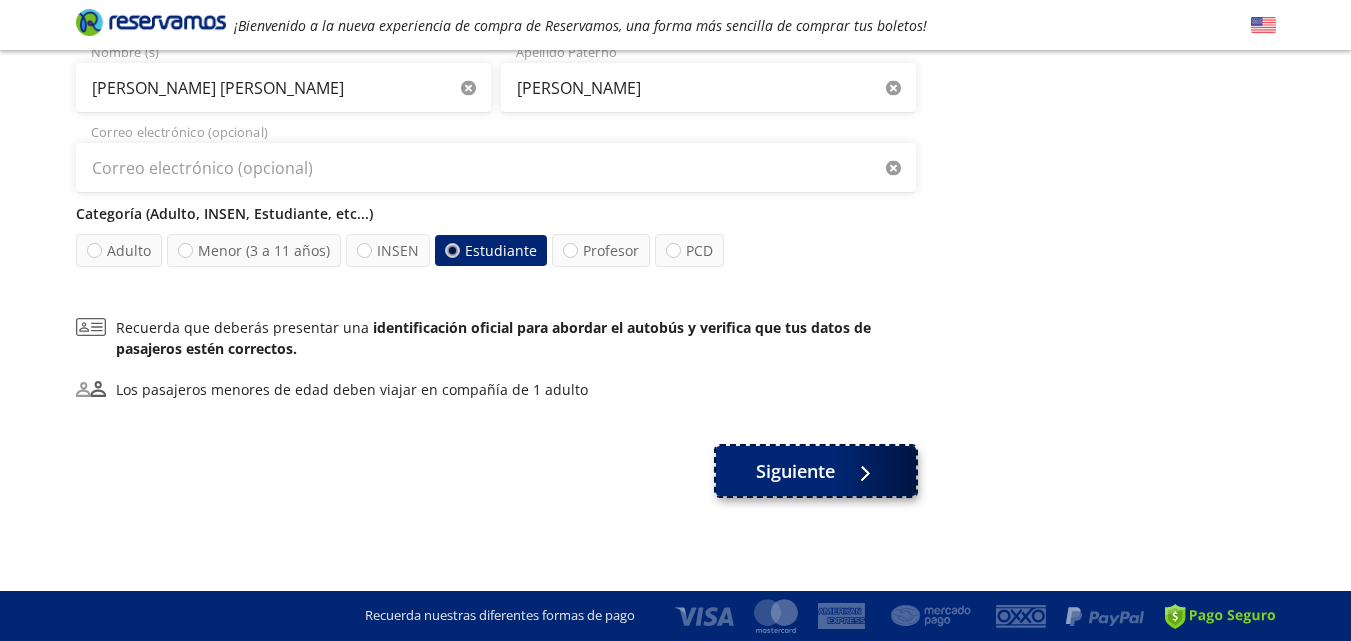 click on "Siguiente" at bounding box center [795, 471] 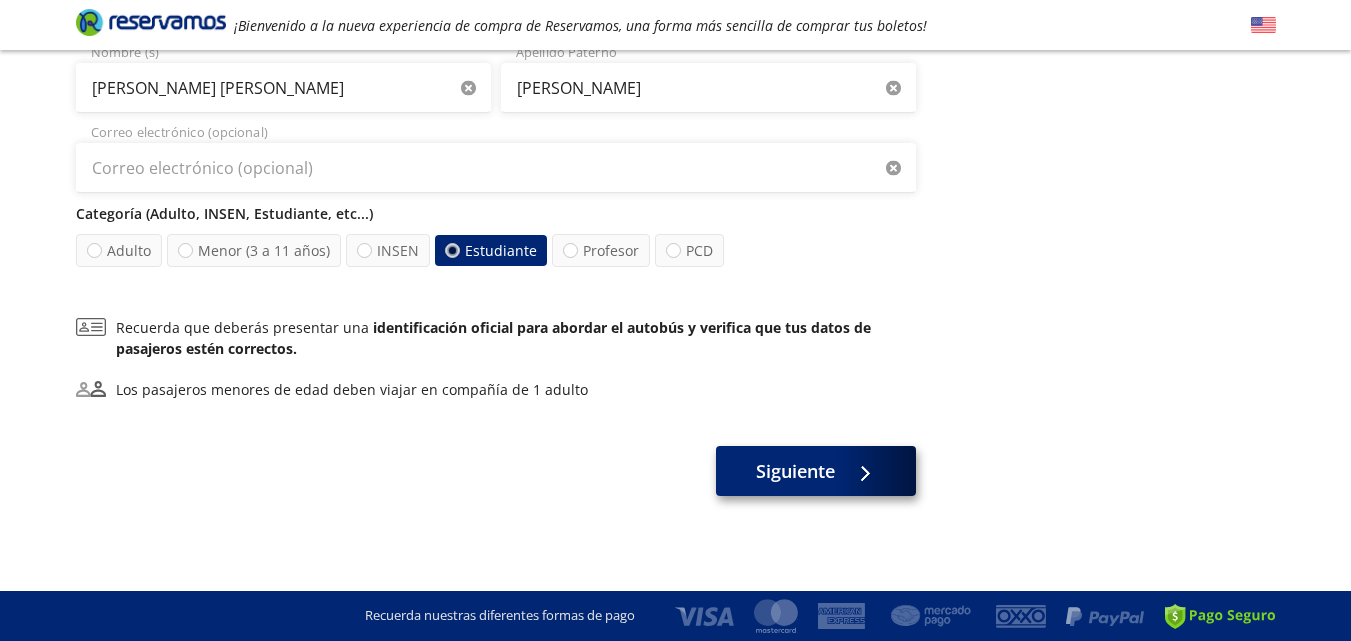 scroll, scrollTop: 0, scrollLeft: 0, axis: both 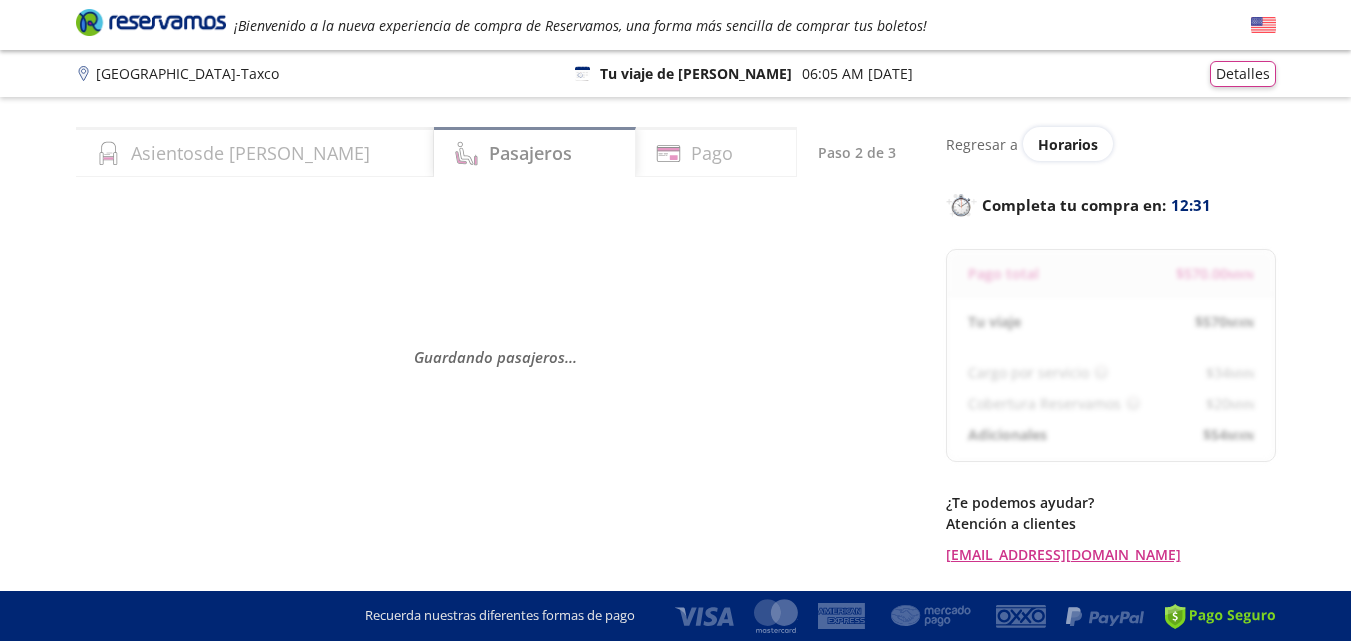 select on "MX" 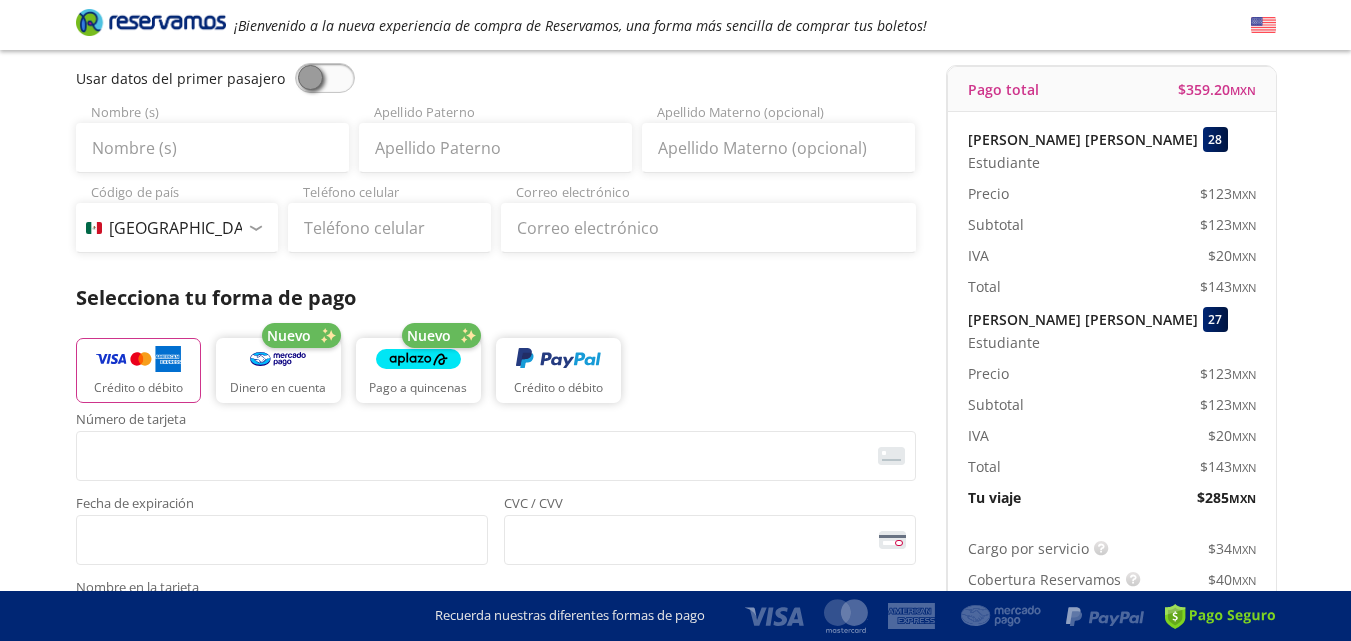 scroll, scrollTop: 0, scrollLeft: 0, axis: both 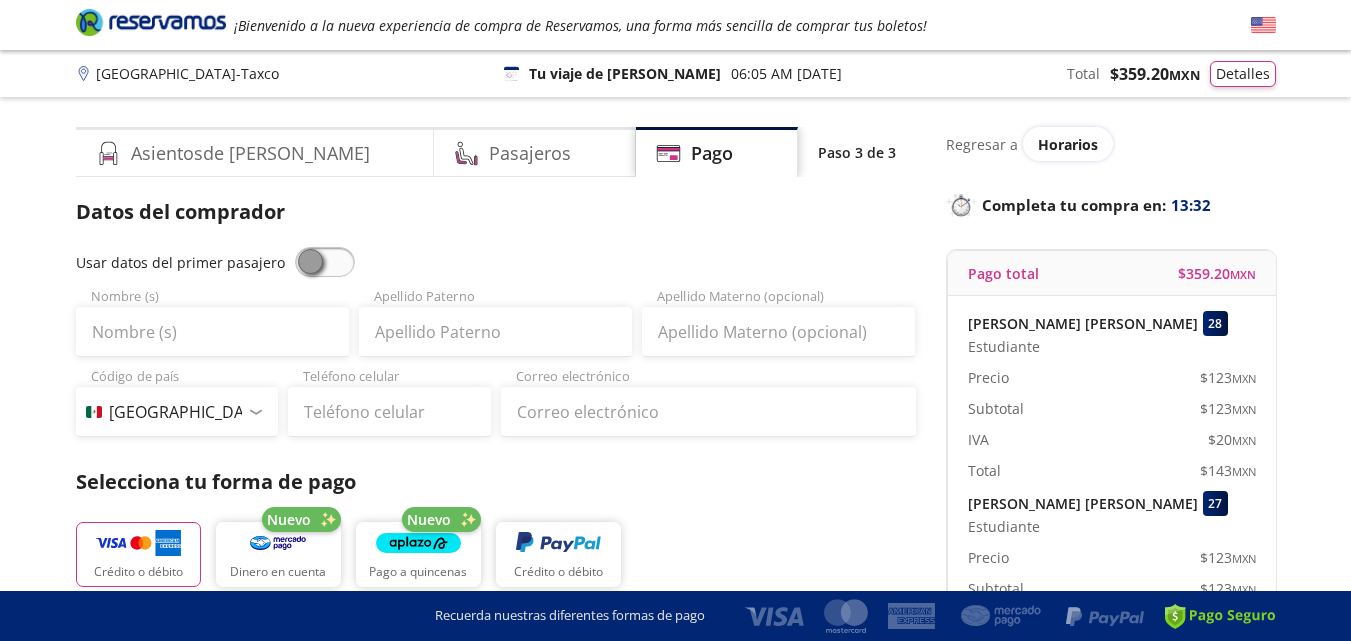 click at bounding box center [325, 262] 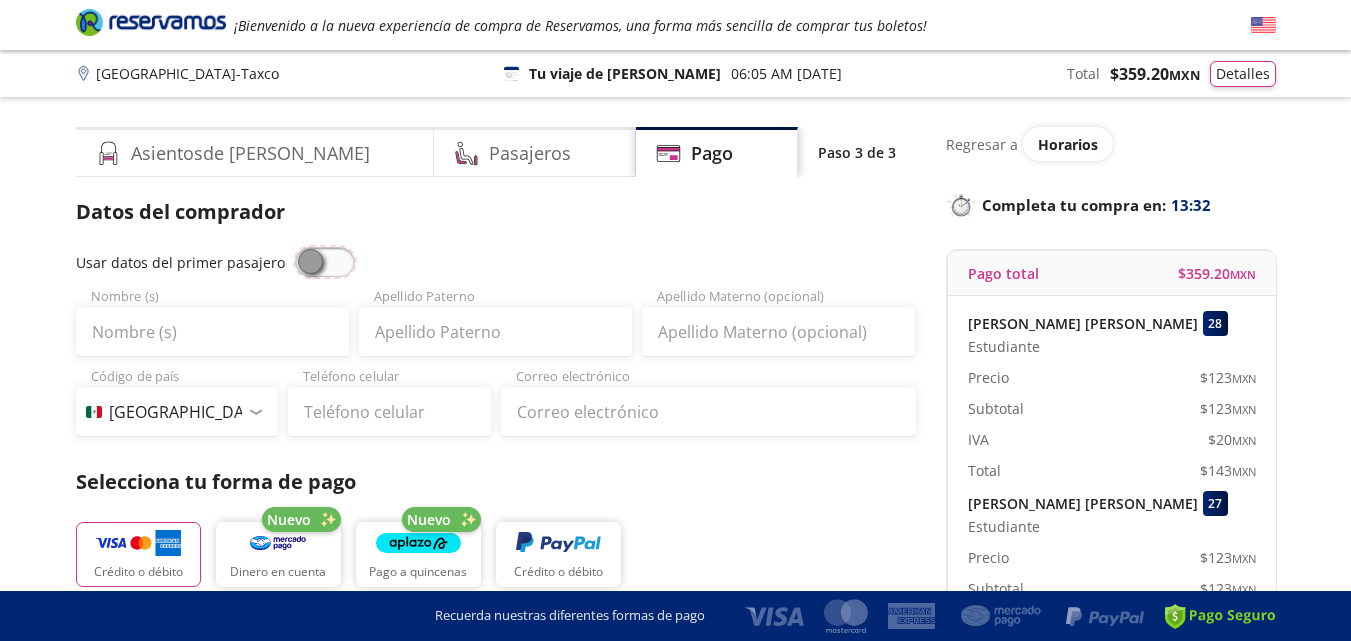 click at bounding box center [295, 247] 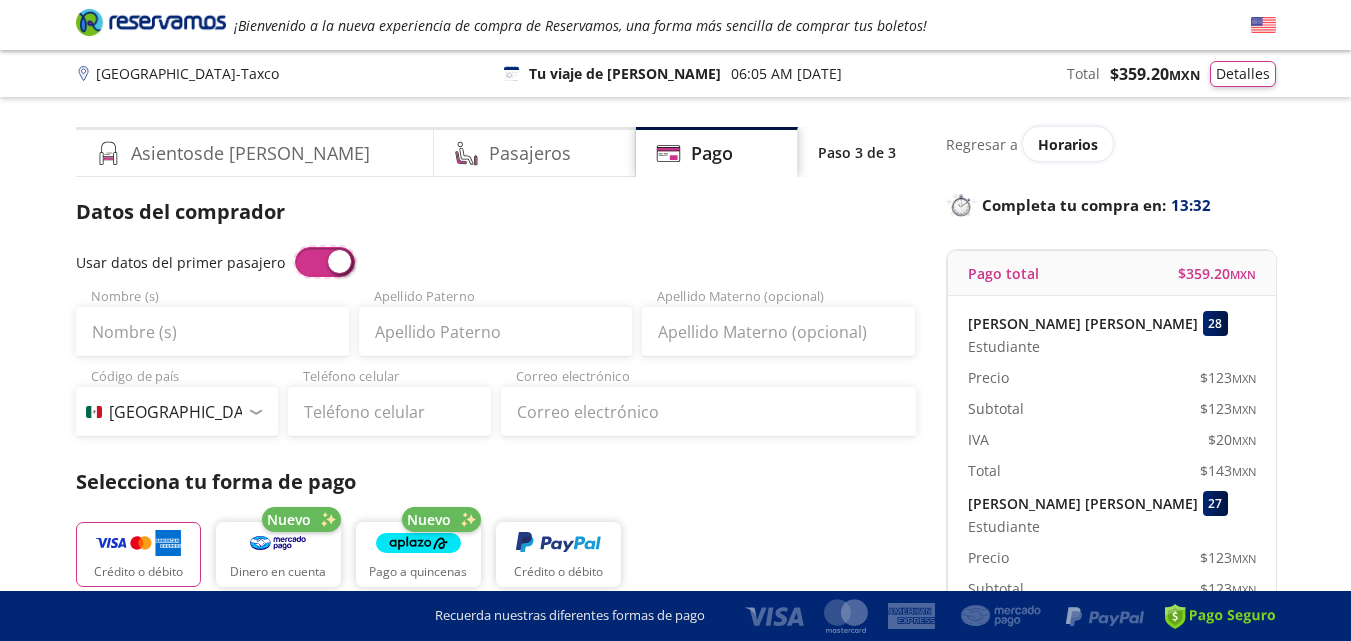 type on "[PERSON_NAME] [PERSON_NAME]" 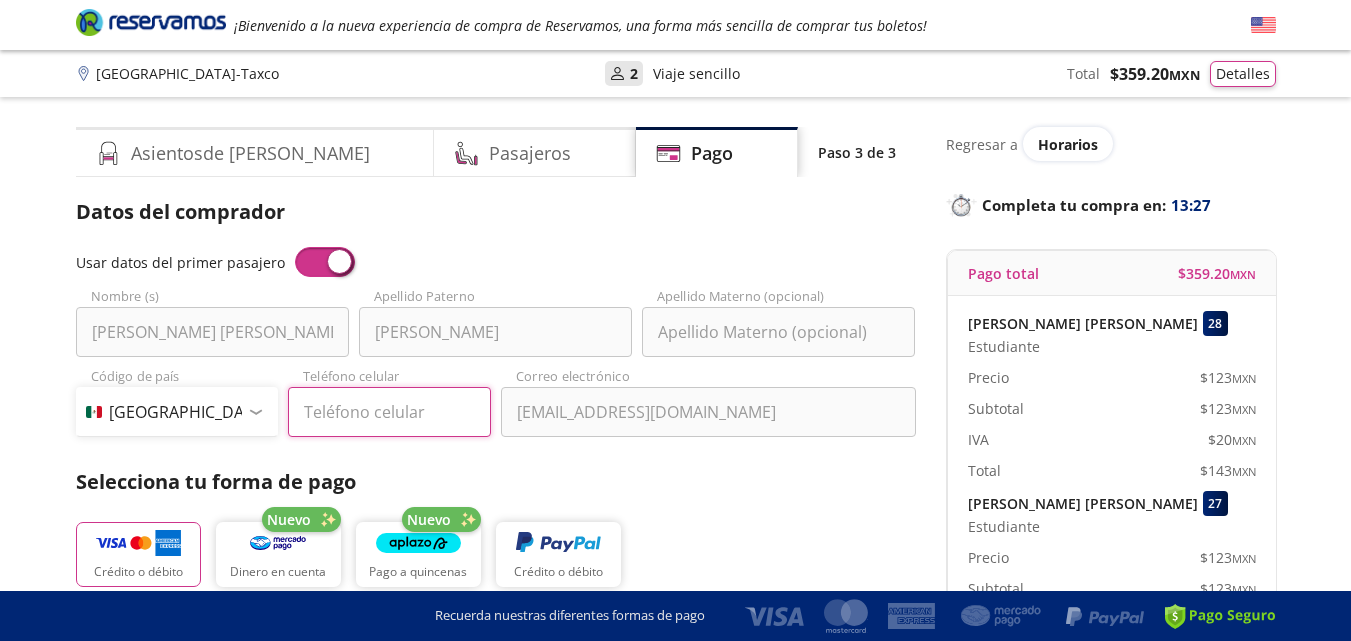 click on "Teléfono celular" at bounding box center [389, 412] 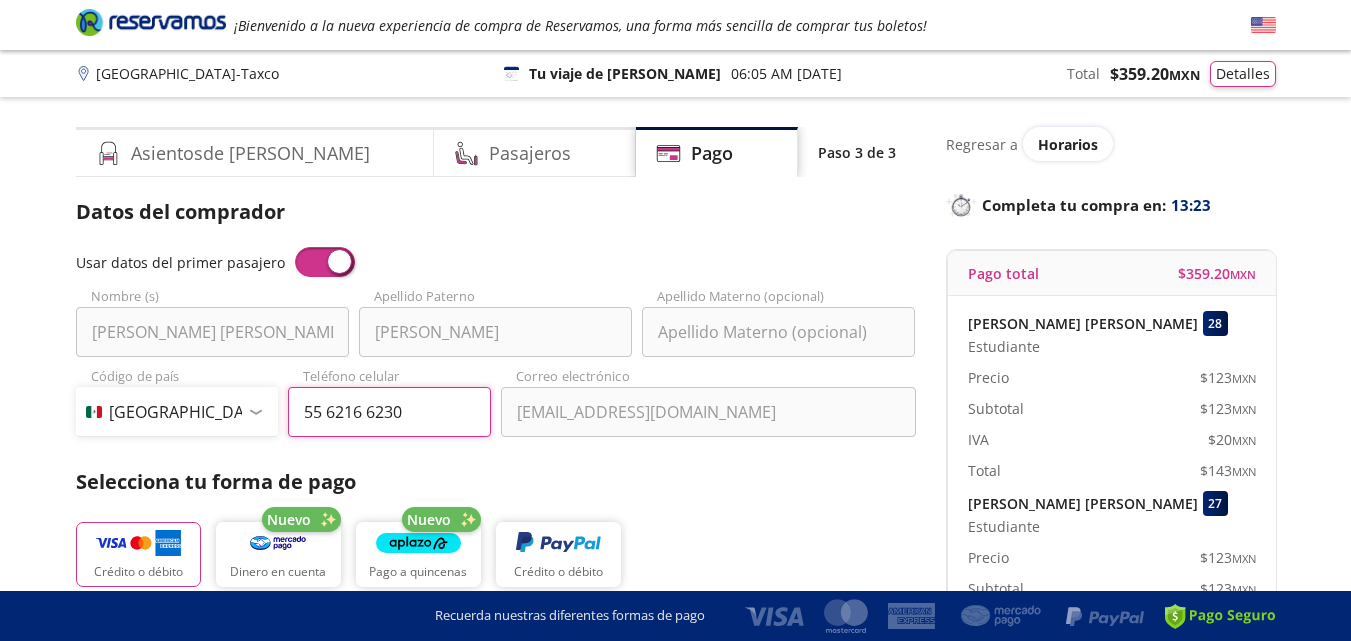 type on "55 6216 6230" 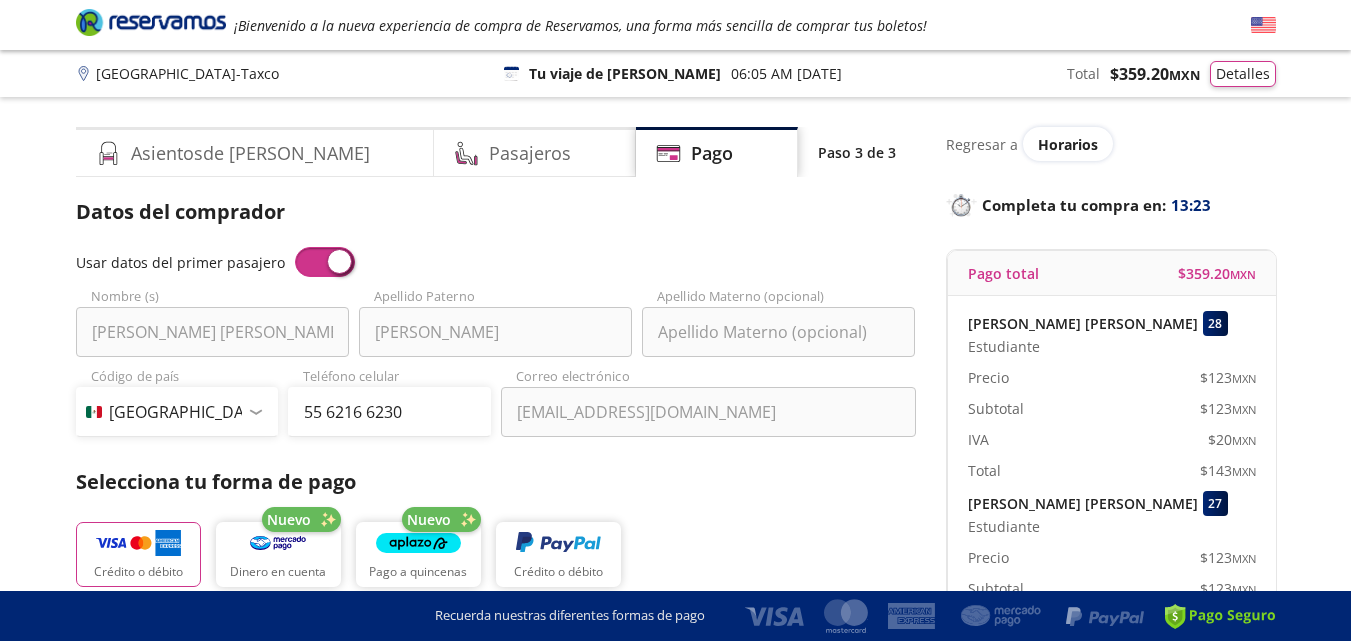 click on "Usar datos del primer pasajero" at bounding box center (496, 262) 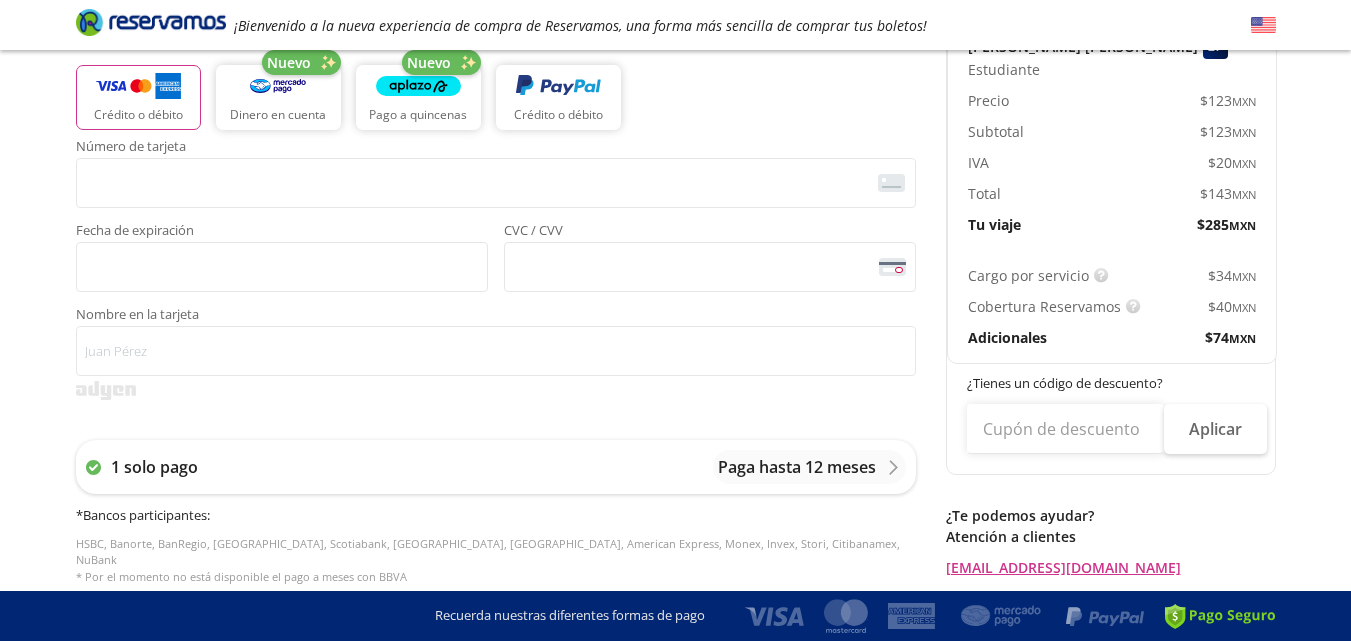 scroll, scrollTop: 0, scrollLeft: 0, axis: both 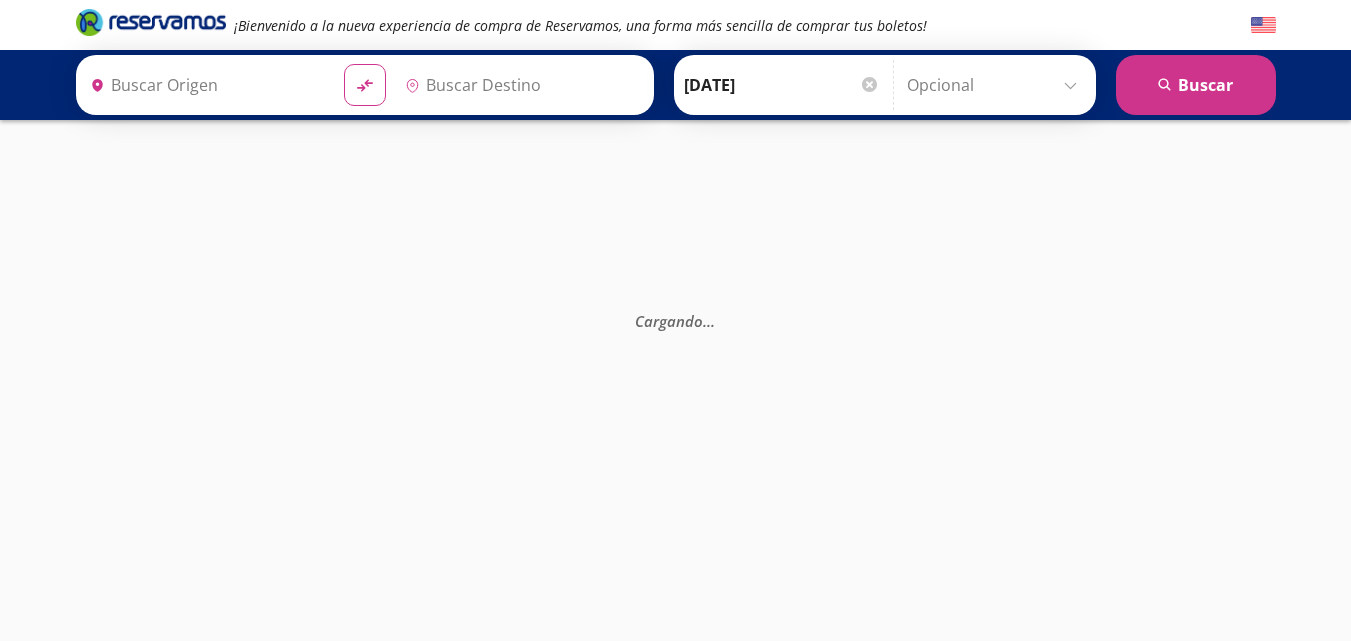 type on "Taxco, [GEOGRAPHIC_DATA]" 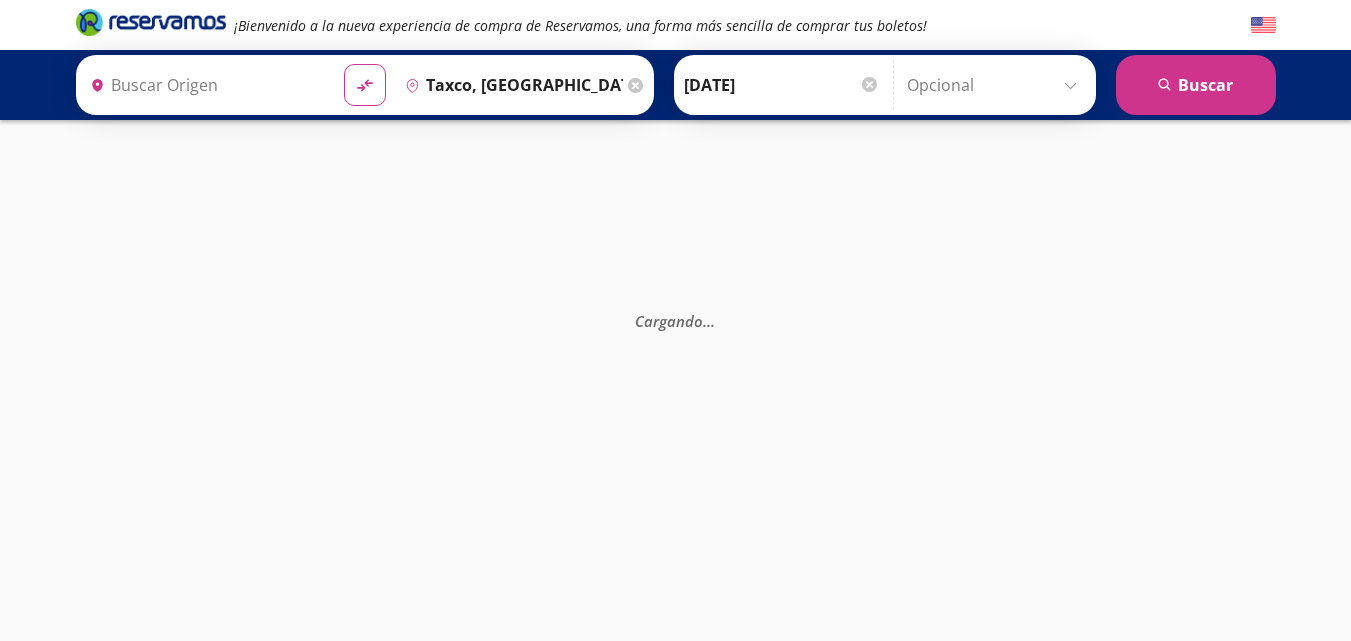 type on "[GEOGRAPHIC_DATA], [GEOGRAPHIC_DATA]" 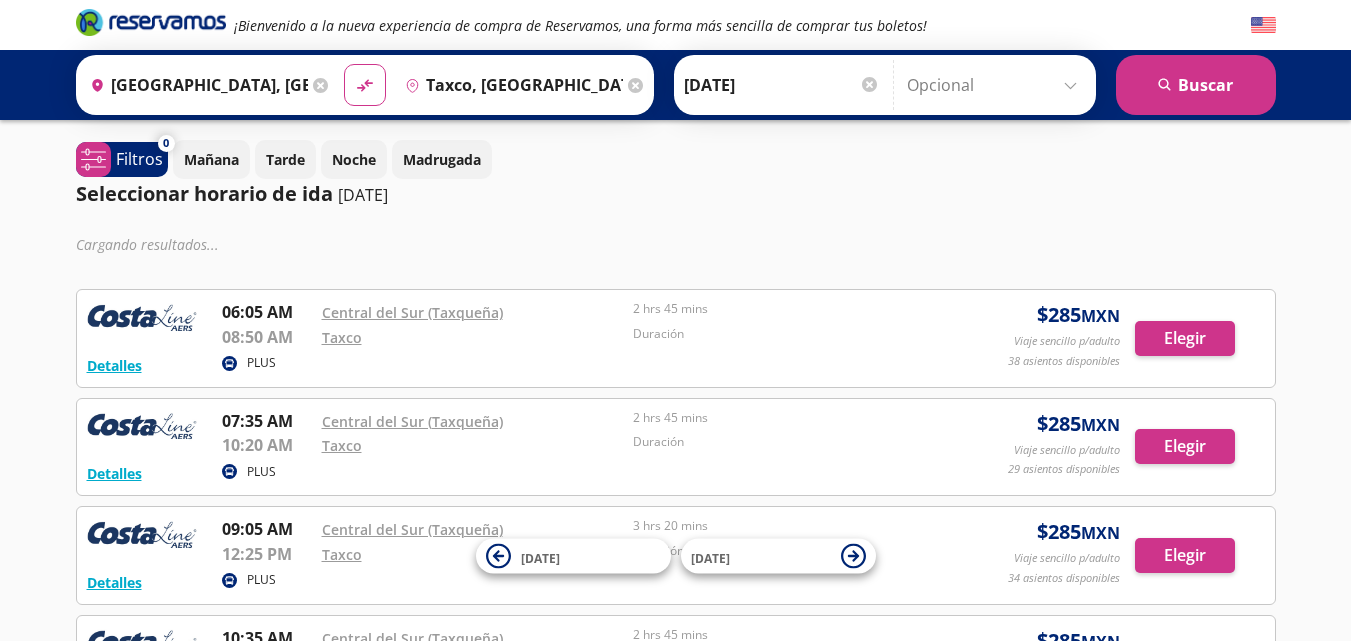 click at bounding box center (996, 85) 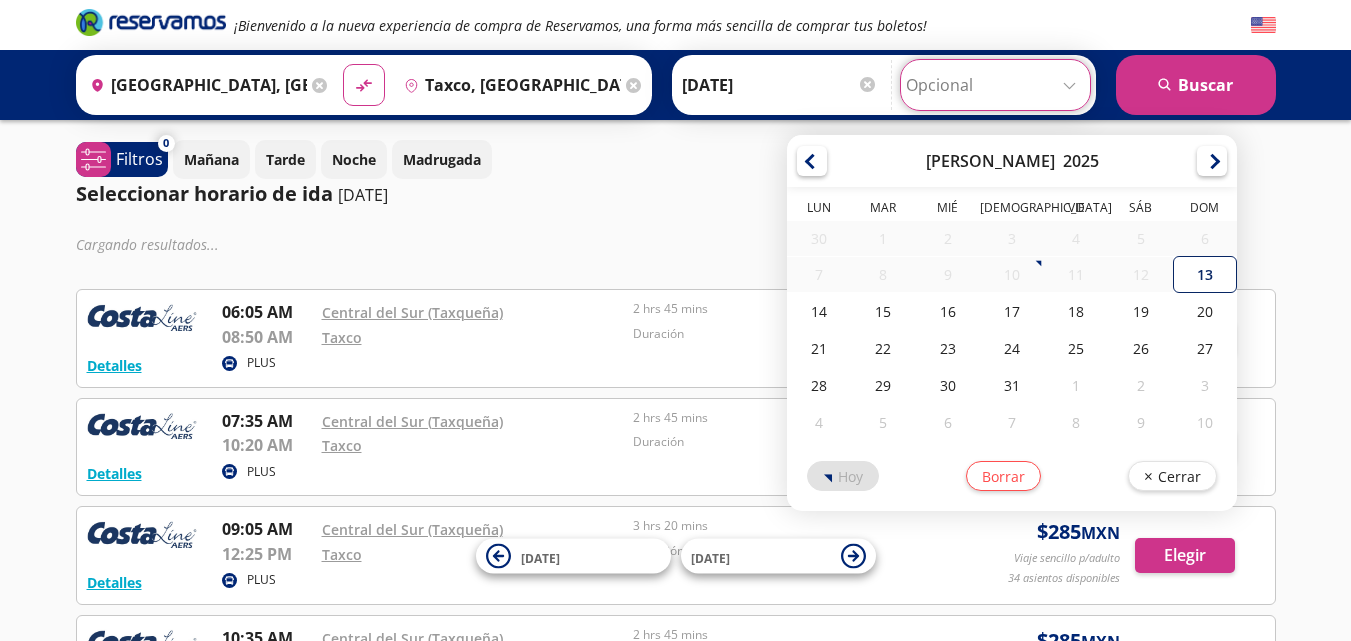 click on "13" at bounding box center (1205, 274) 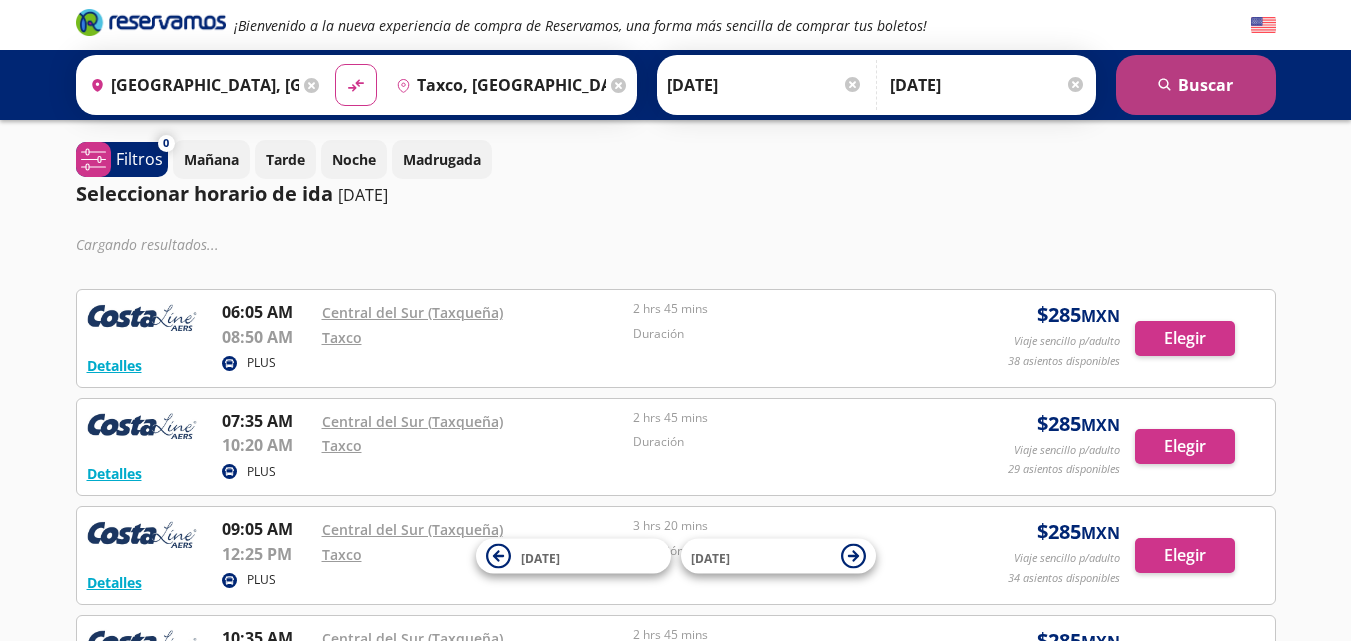click 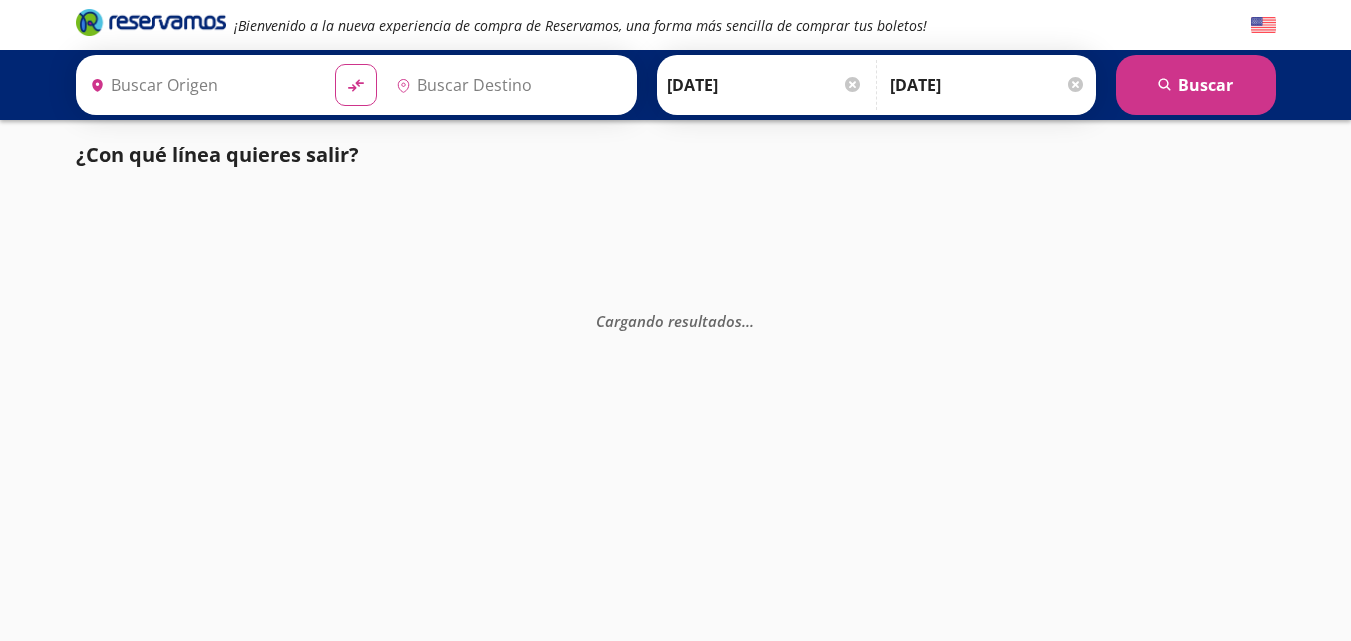 type on "[GEOGRAPHIC_DATA], [GEOGRAPHIC_DATA]" 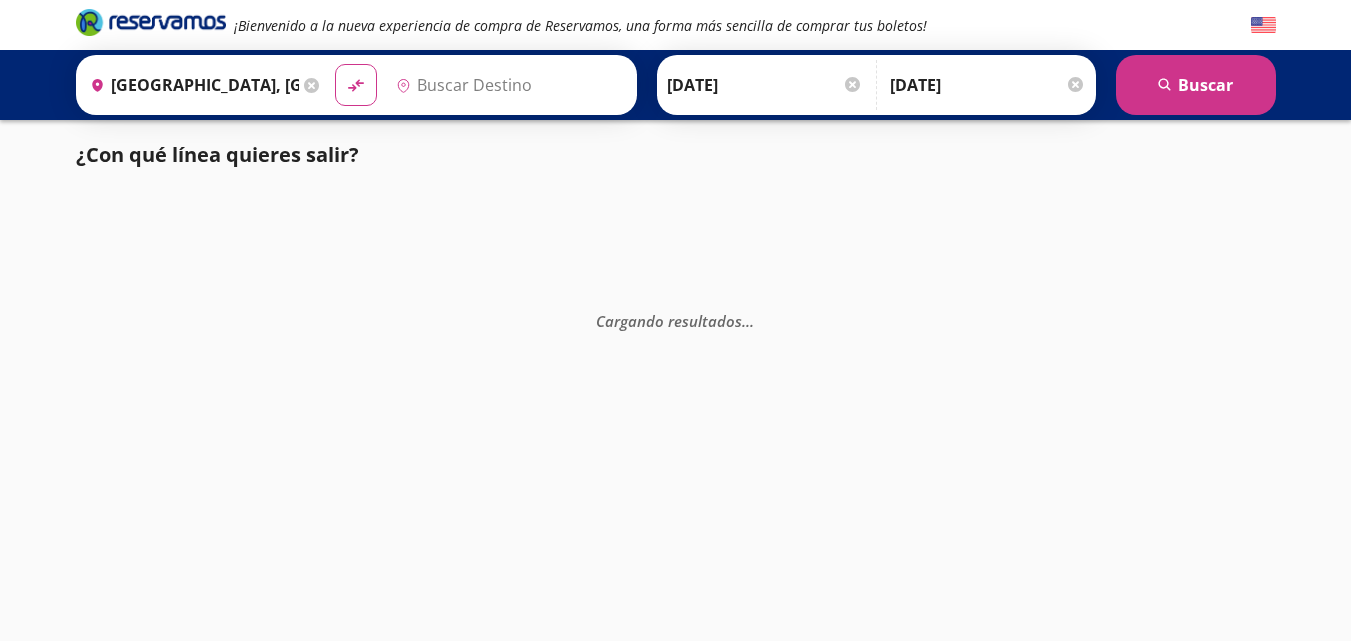 type on "Taxco, [GEOGRAPHIC_DATA]" 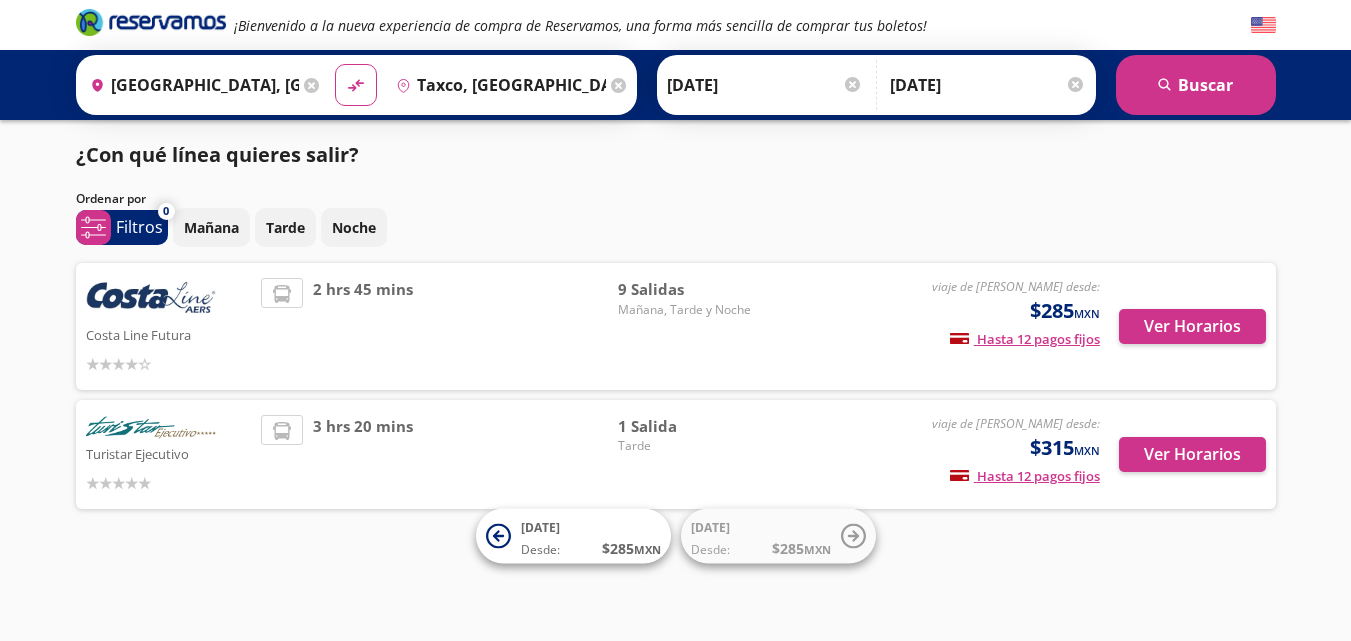 click on "Ver Horarios" at bounding box center (1183, 326) 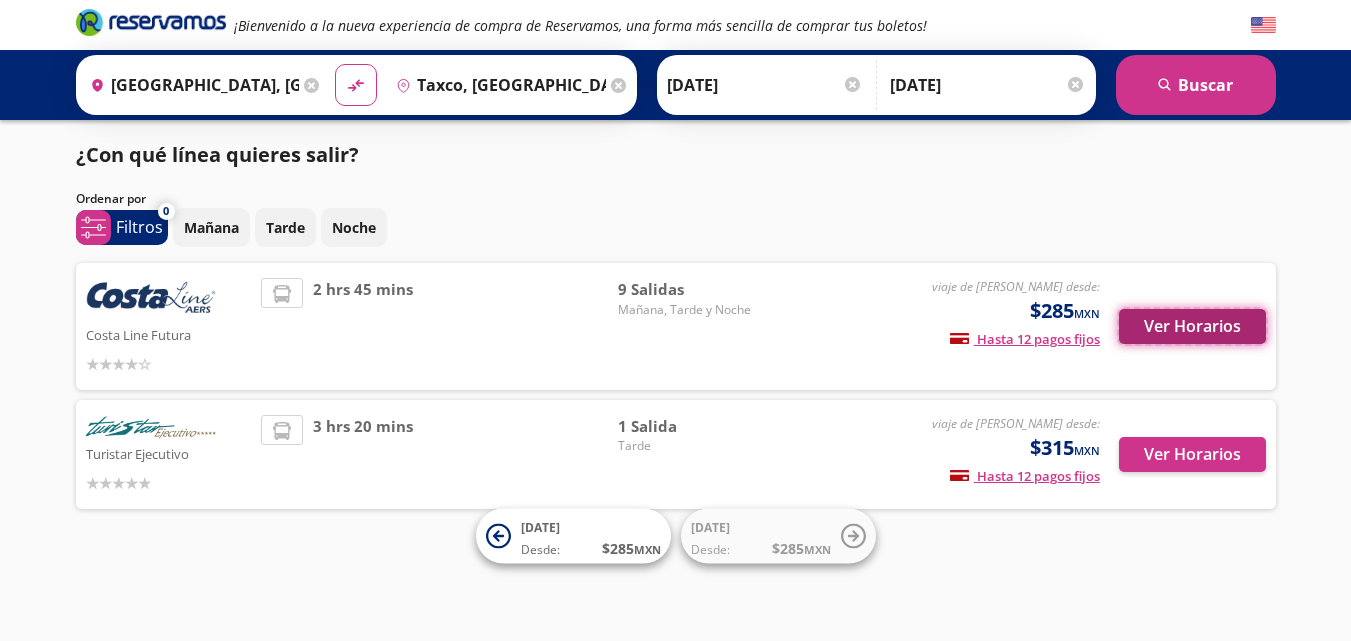 click on "Ver Horarios" at bounding box center [1192, 326] 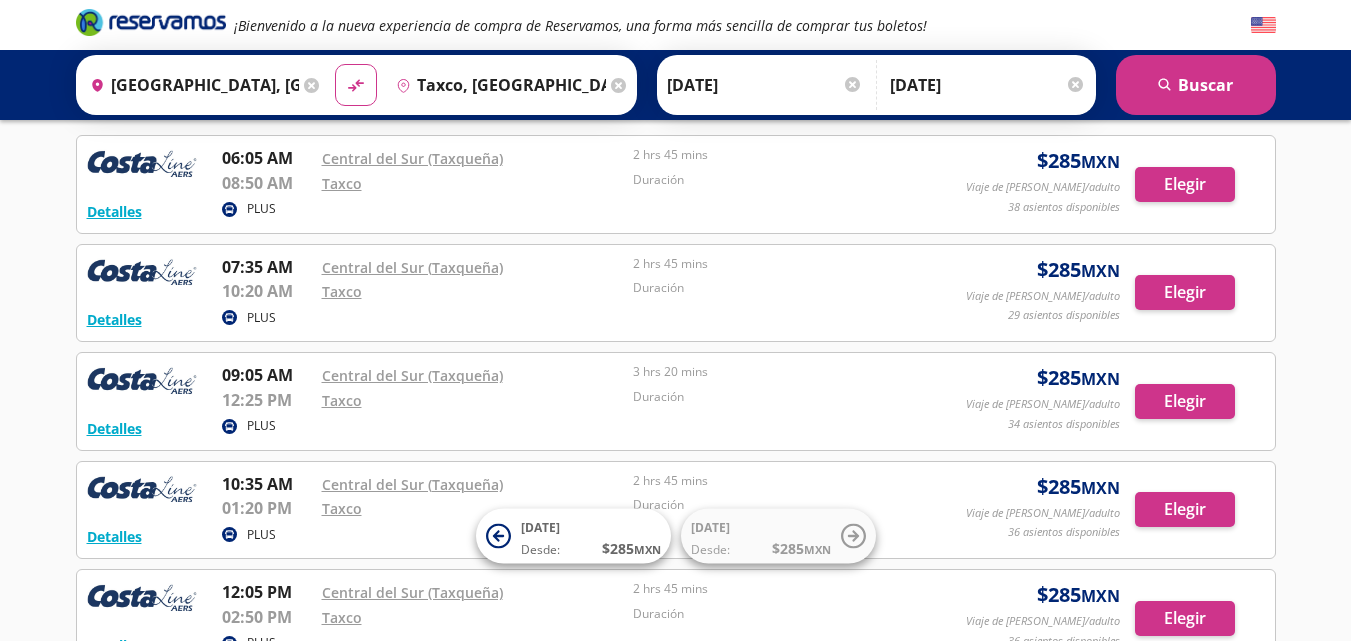 scroll, scrollTop: 0, scrollLeft: 0, axis: both 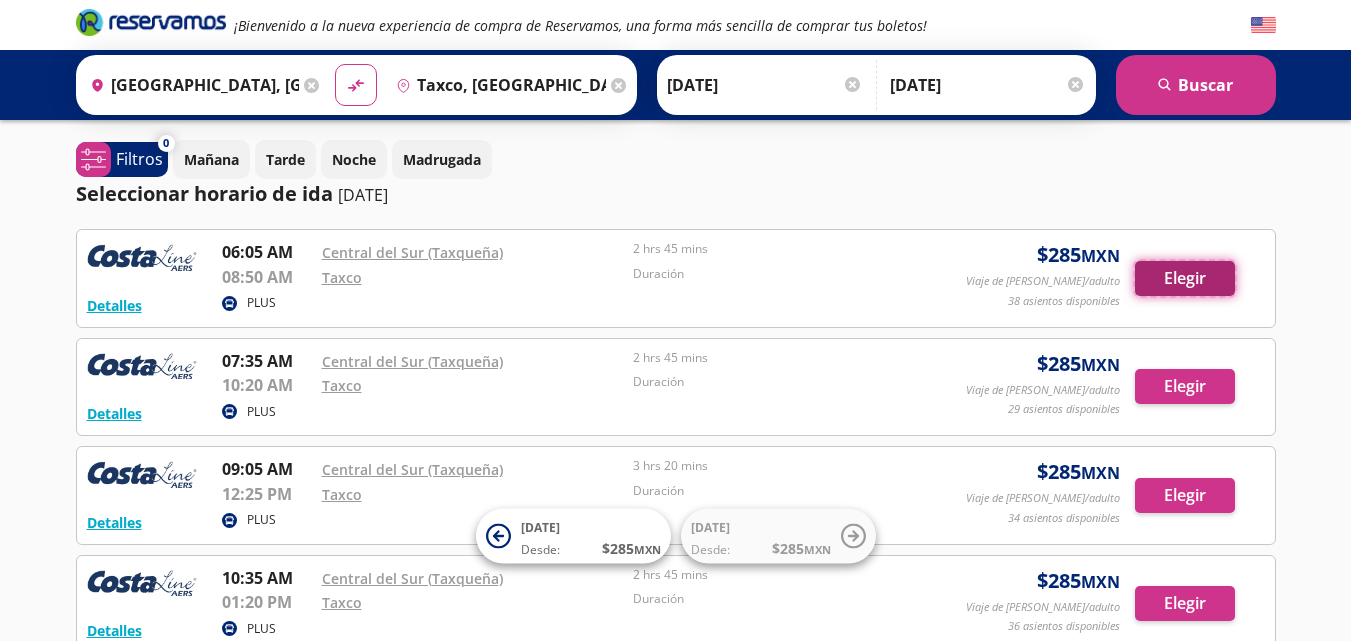 click on "Elegir" at bounding box center [1185, 278] 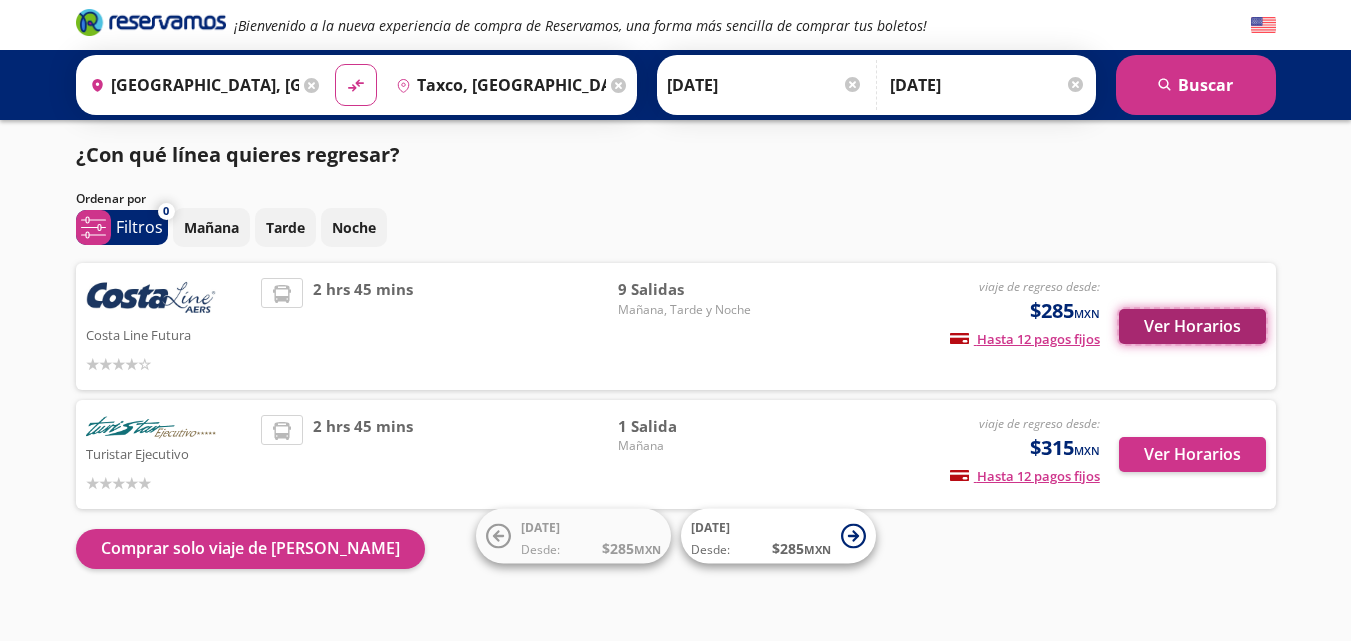 click on "Ver Horarios" at bounding box center [1192, 326] 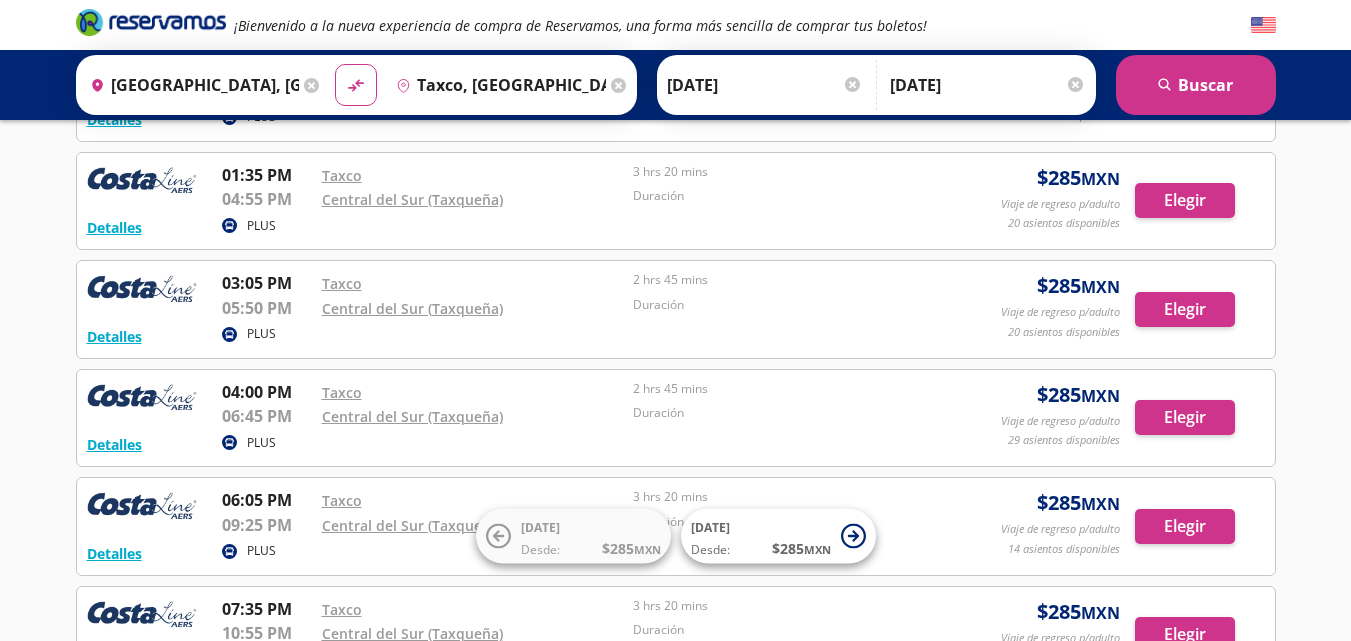 scroll, scrollTop: 738, scrollLeft: 0, axis: vertical 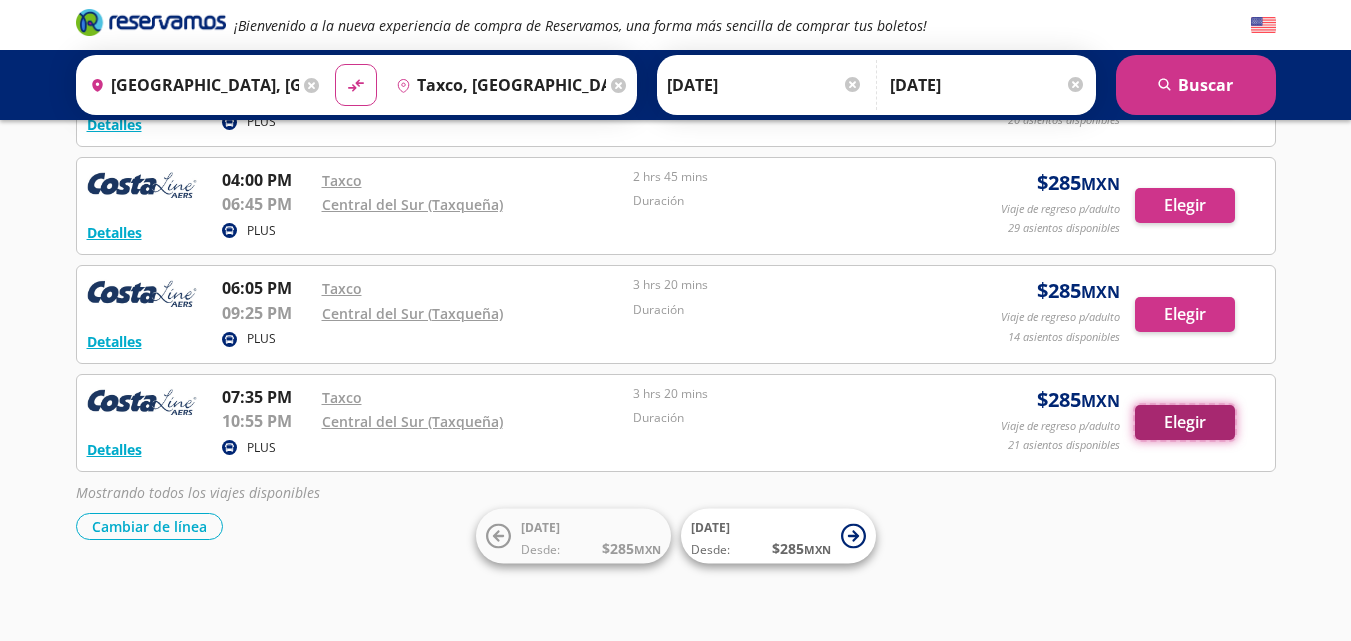 click on "Elegir" at bounding box center (1185, 422) 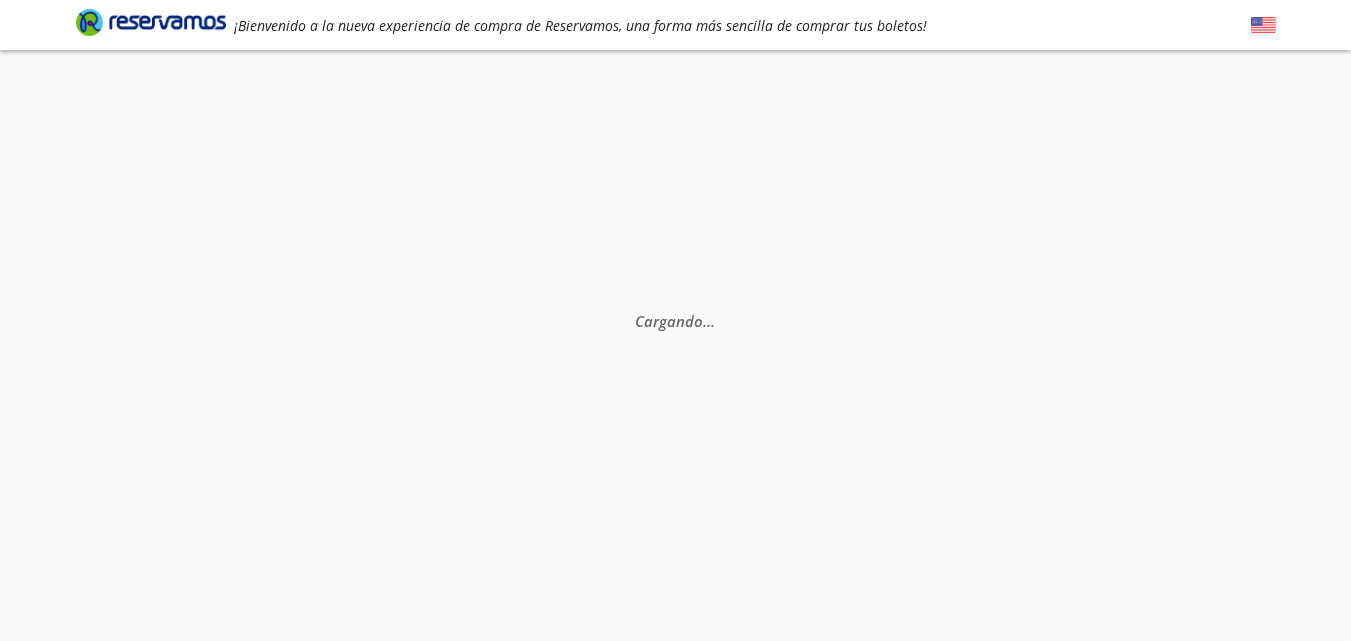 scroll, scrollTop: 0, scrollLeft: 0, axis: both 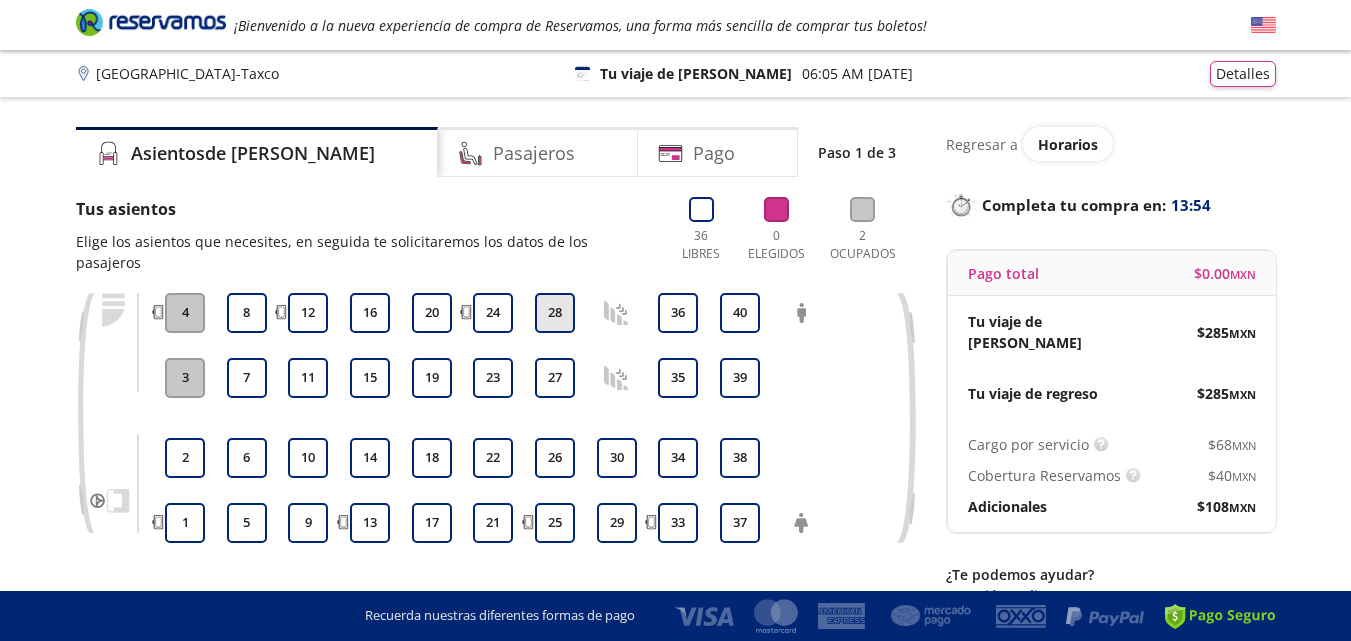 click on "28" at bounding box center [555, 313] 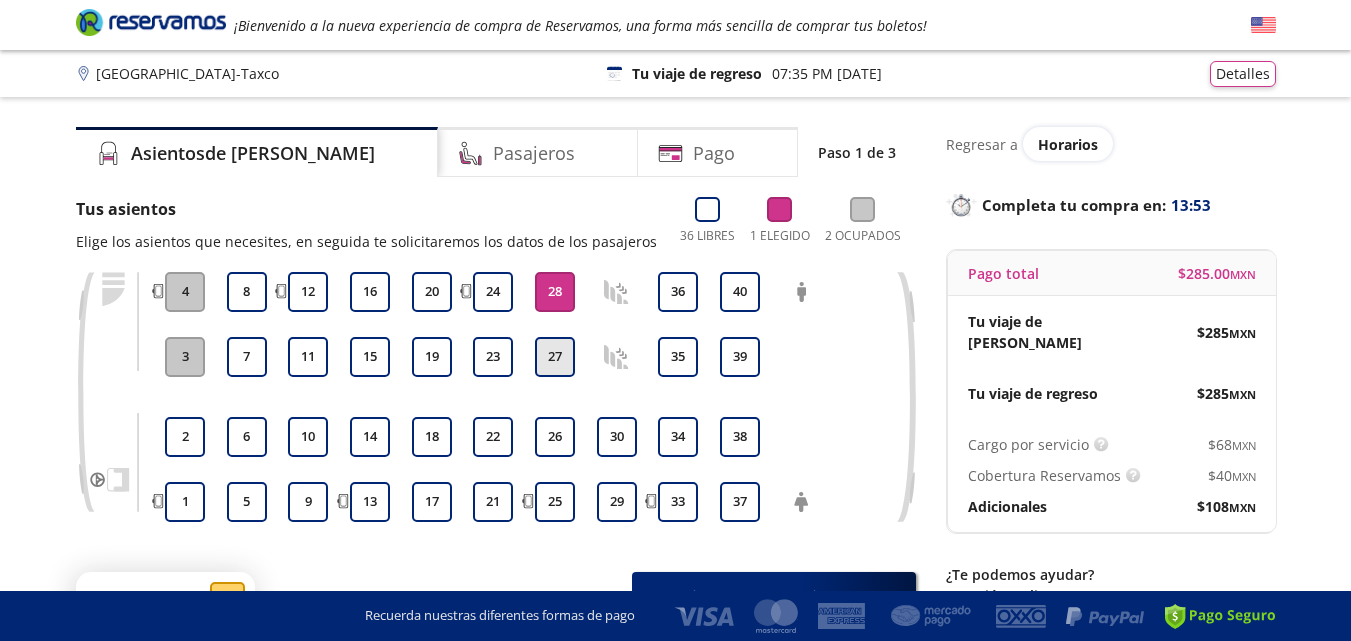 click on "27" at bounding box center (555, 357) 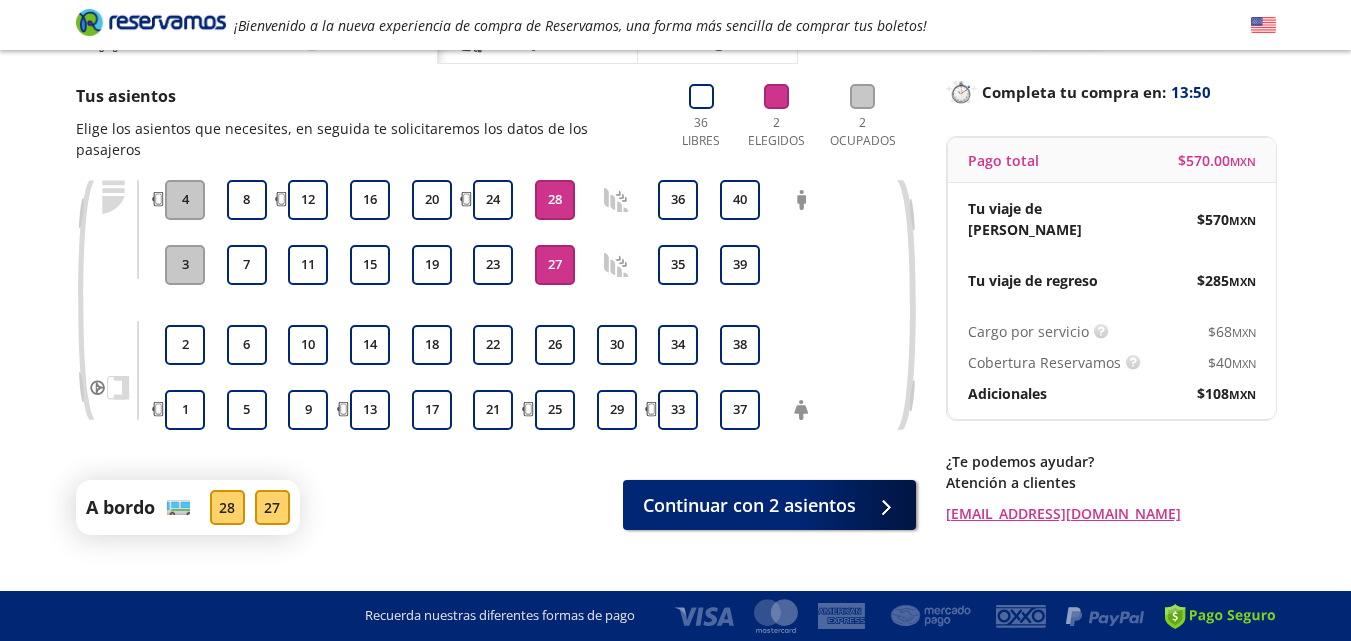 scroll, scrollTop: 127, scrollLeft: 0, axis: vertical 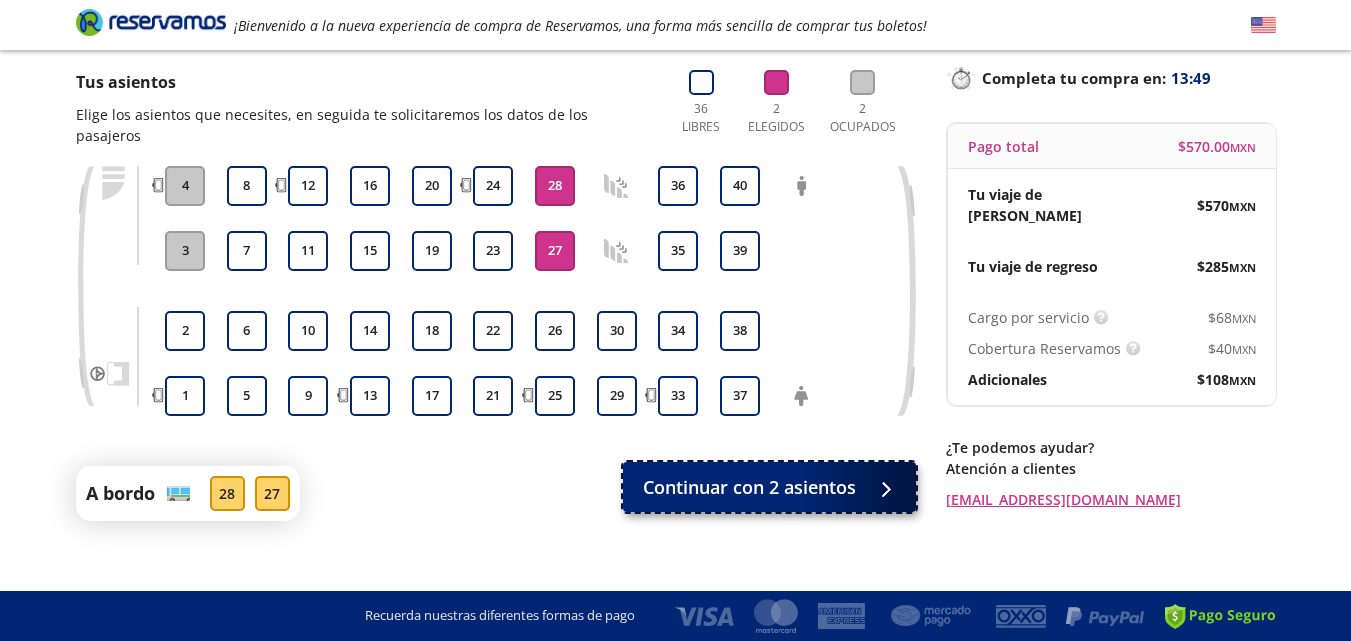 click on "Continuar con 2 asientos" at bounding box center [769, 487] 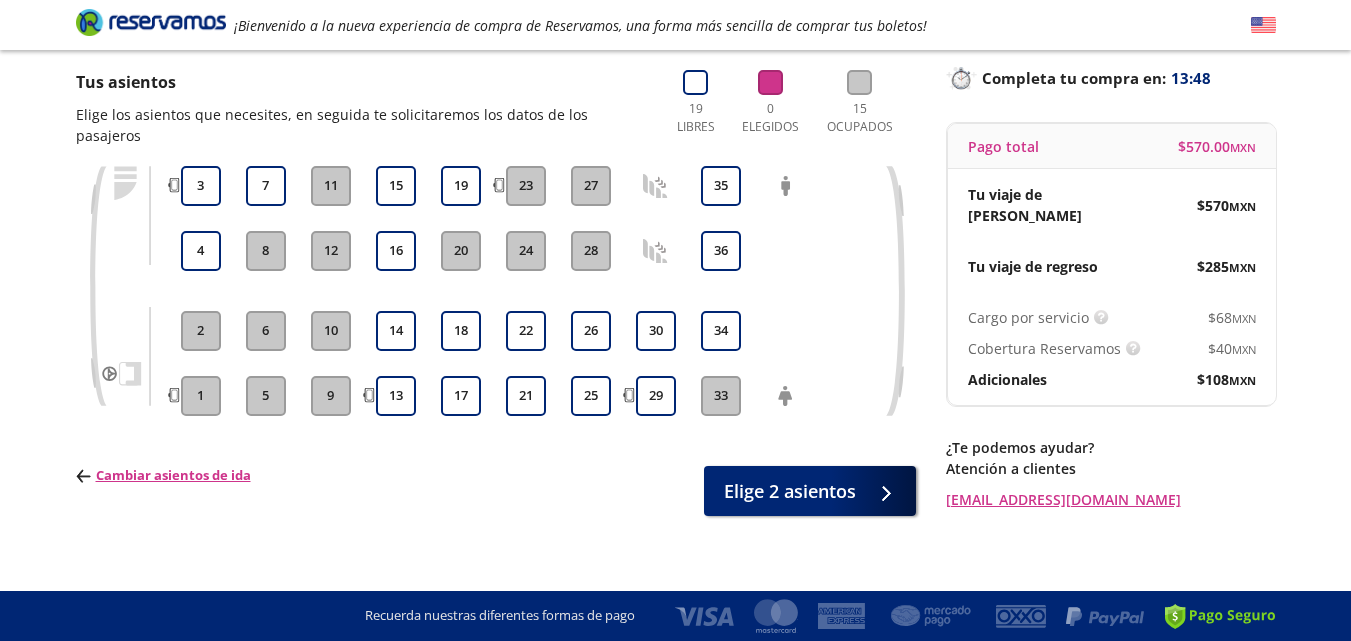 scroll, scrollTop: 0, scrollLeft: 0, axis: both 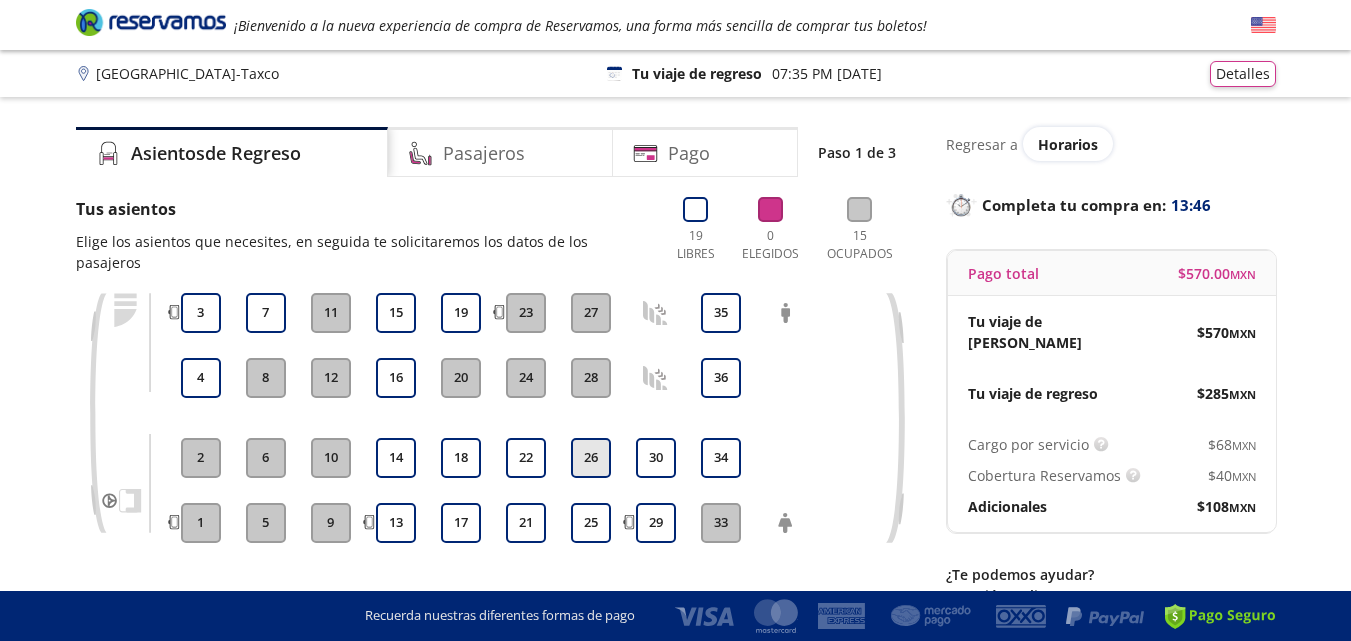 click on "26" at bounding box center [591, 458] 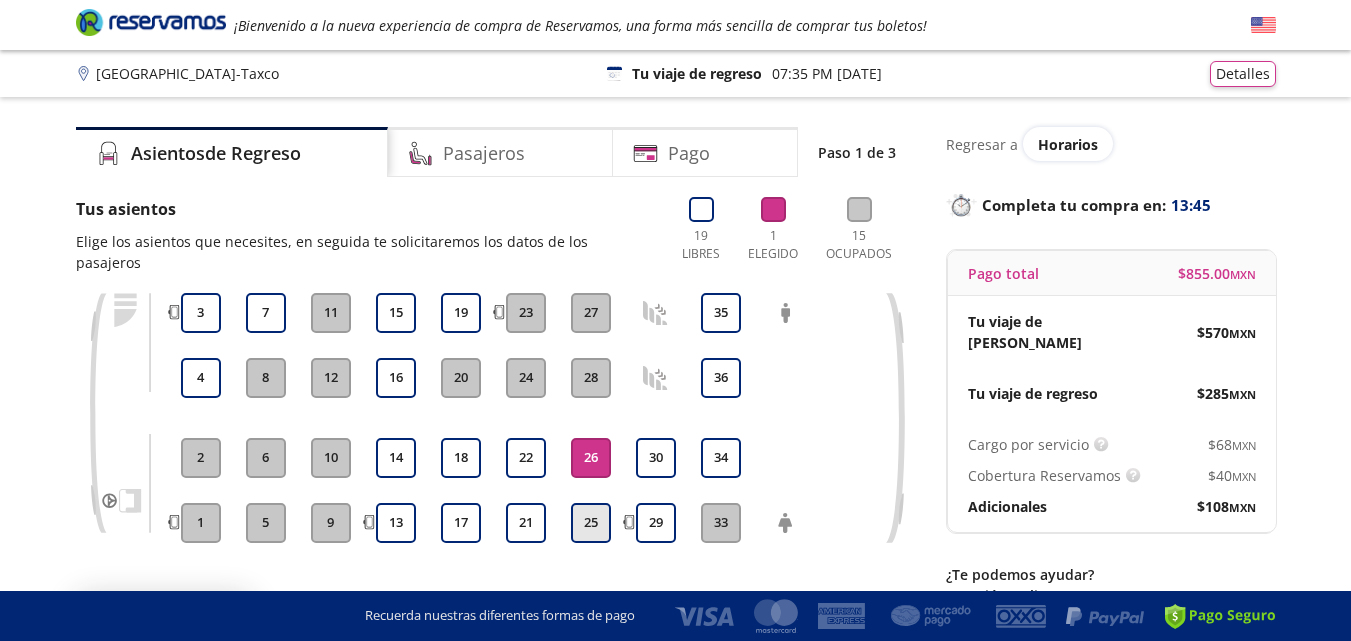 click on "25" at bounding box center (591, 523) 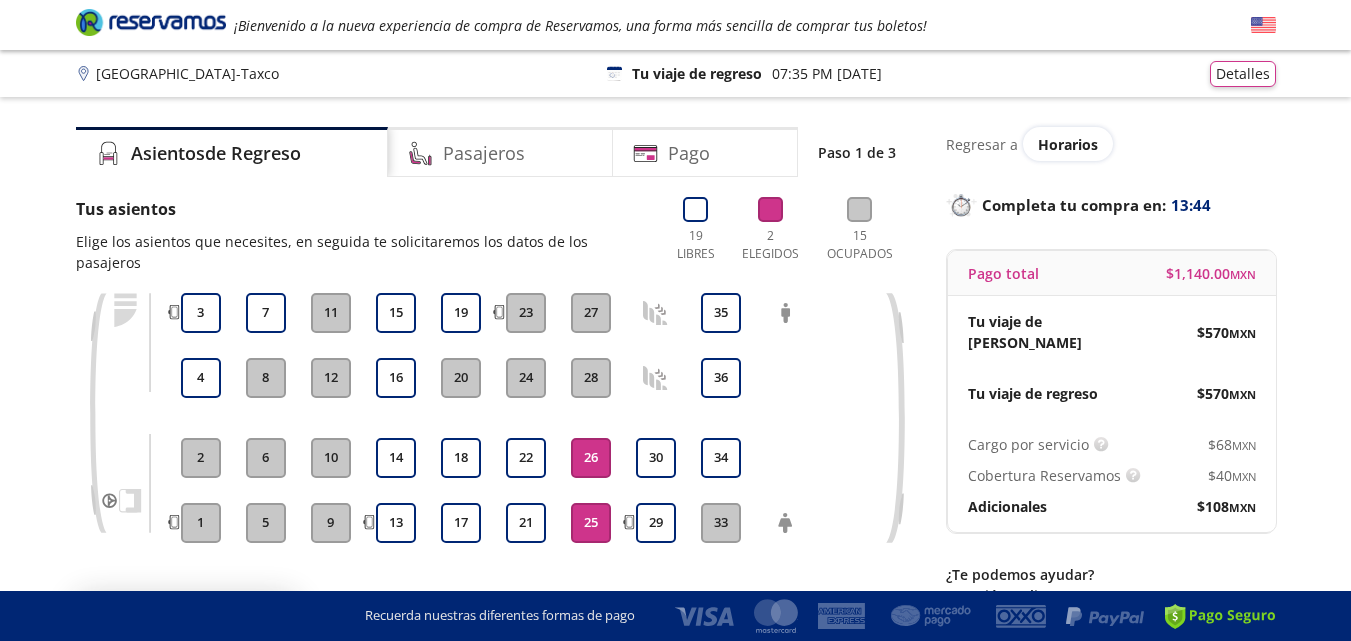 scroll, scrollTop: 134, scrollLeft: 0, axis: vertical 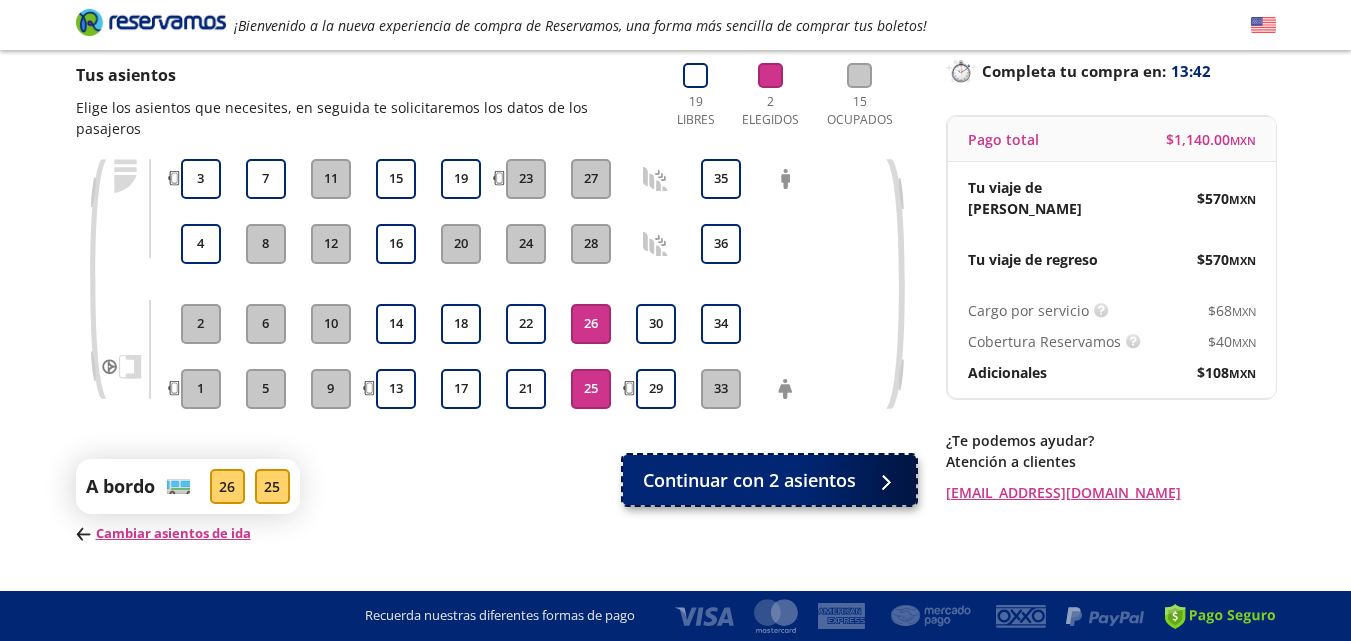 click on "Continuar con 2 asientos" at bounding box center (749, 480) 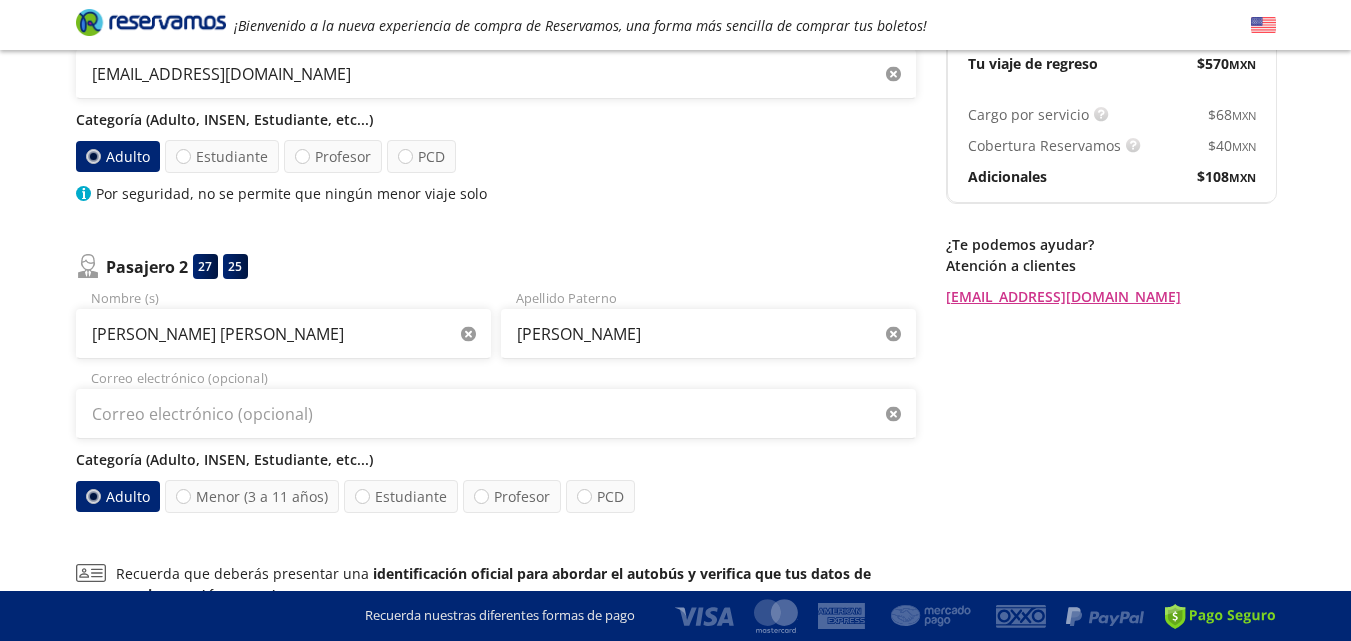 scroll, scrollTop: 331, scrollLeft: 0, axis: vertical 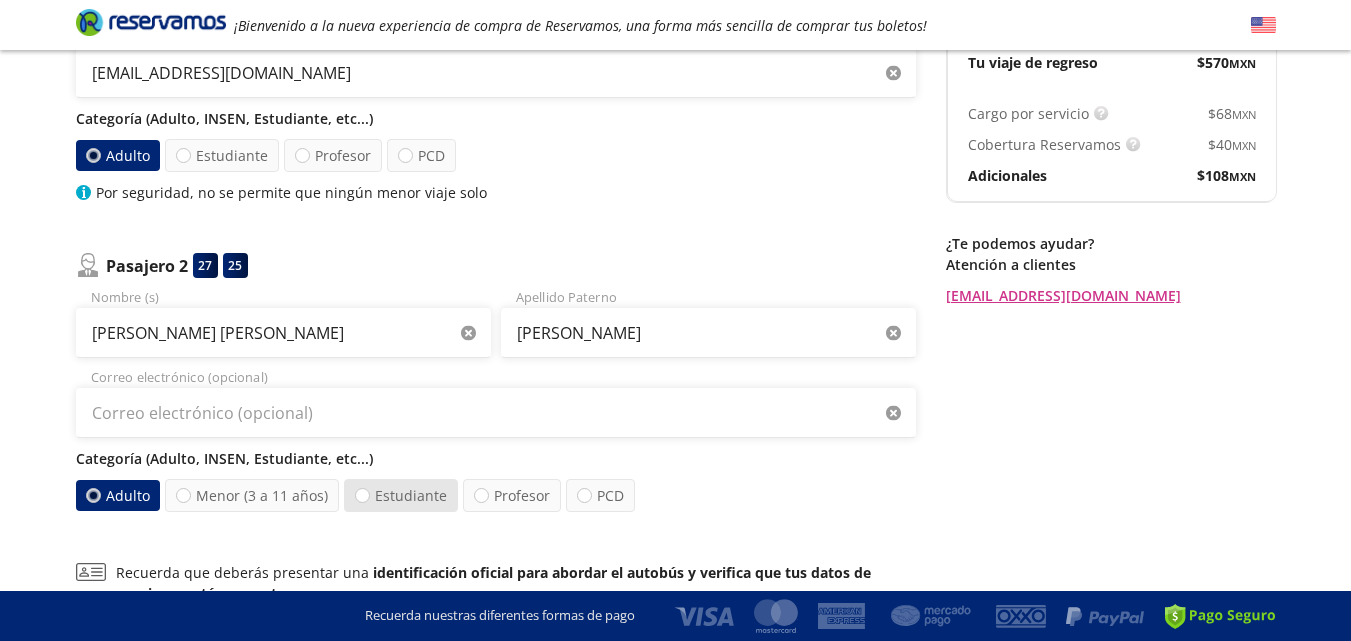 click on "Estudiante" at bounding box center (401, 495) 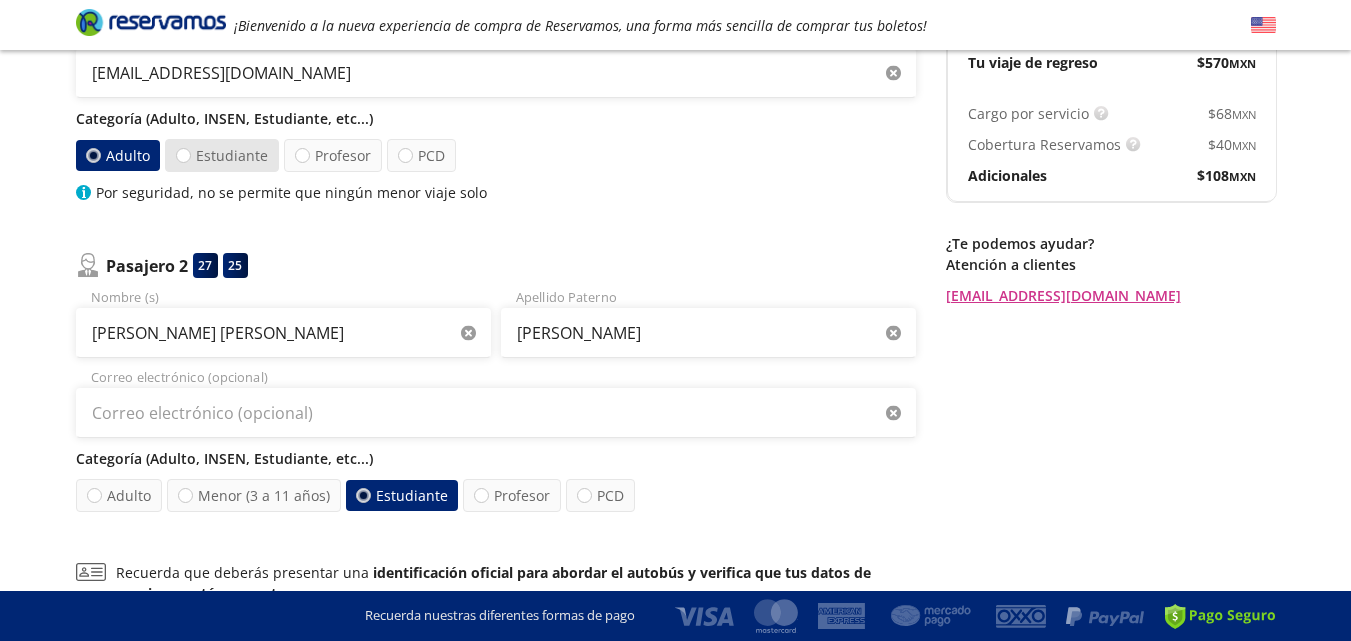 click on "Estudiante" at bounding box center [222, 155] 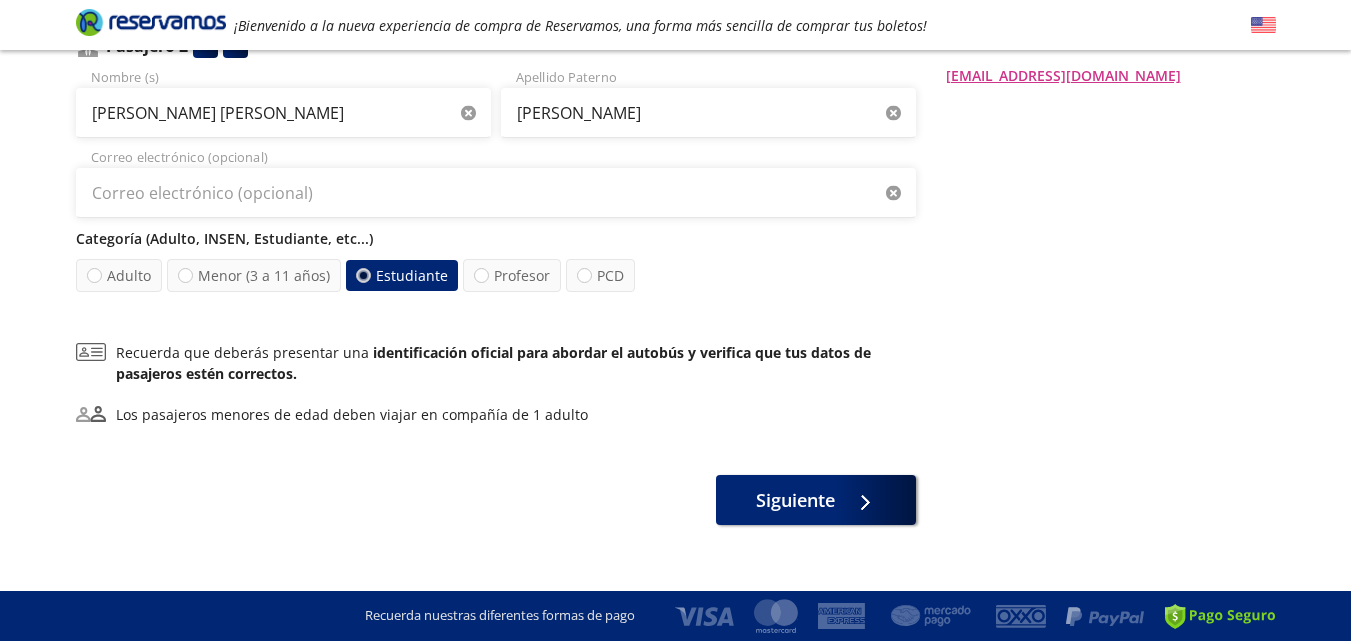 scroll, scrollTop: 552, scrollLeft: 0, axis: vertical 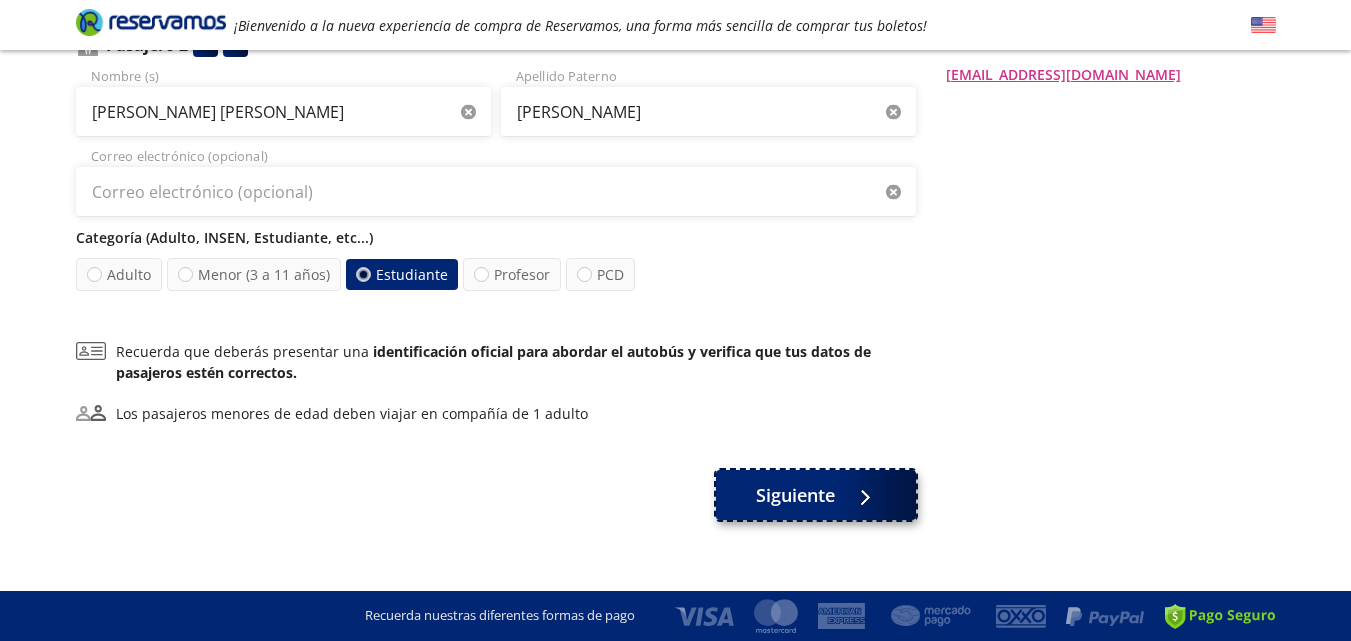 click on "Siguiente" at bounding box center [816, 495] 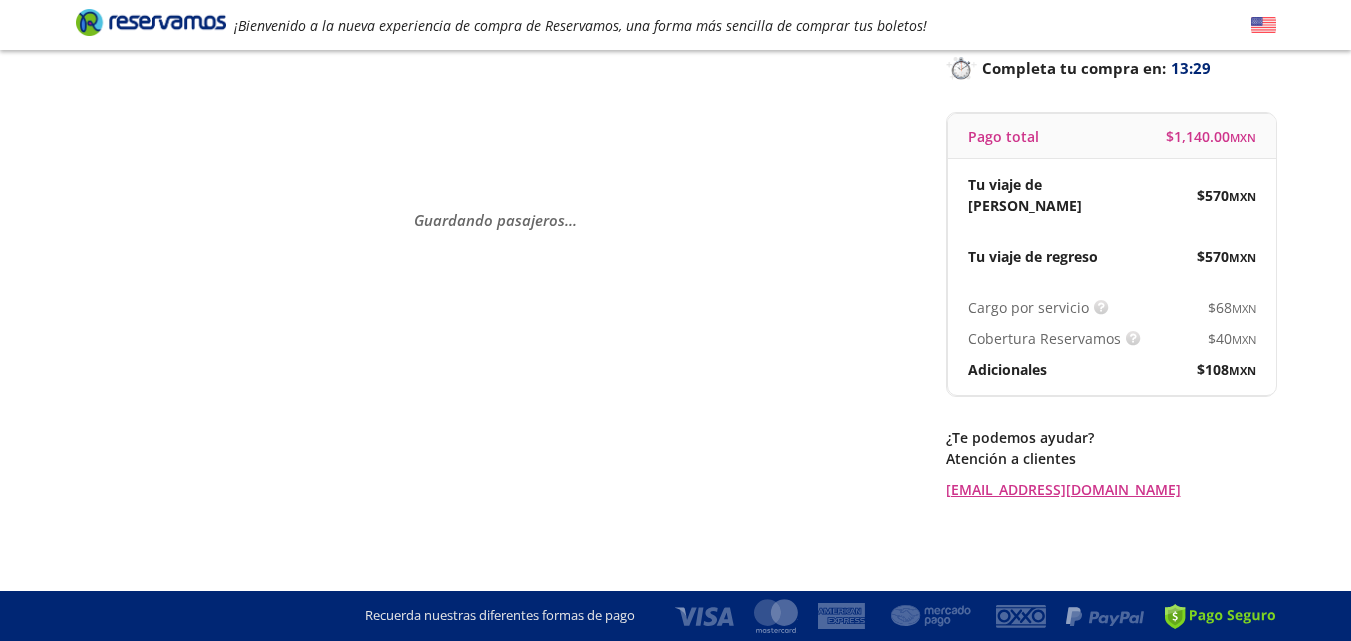 scroll, scrollTop: 0, scrollLeft: 0, axis: both 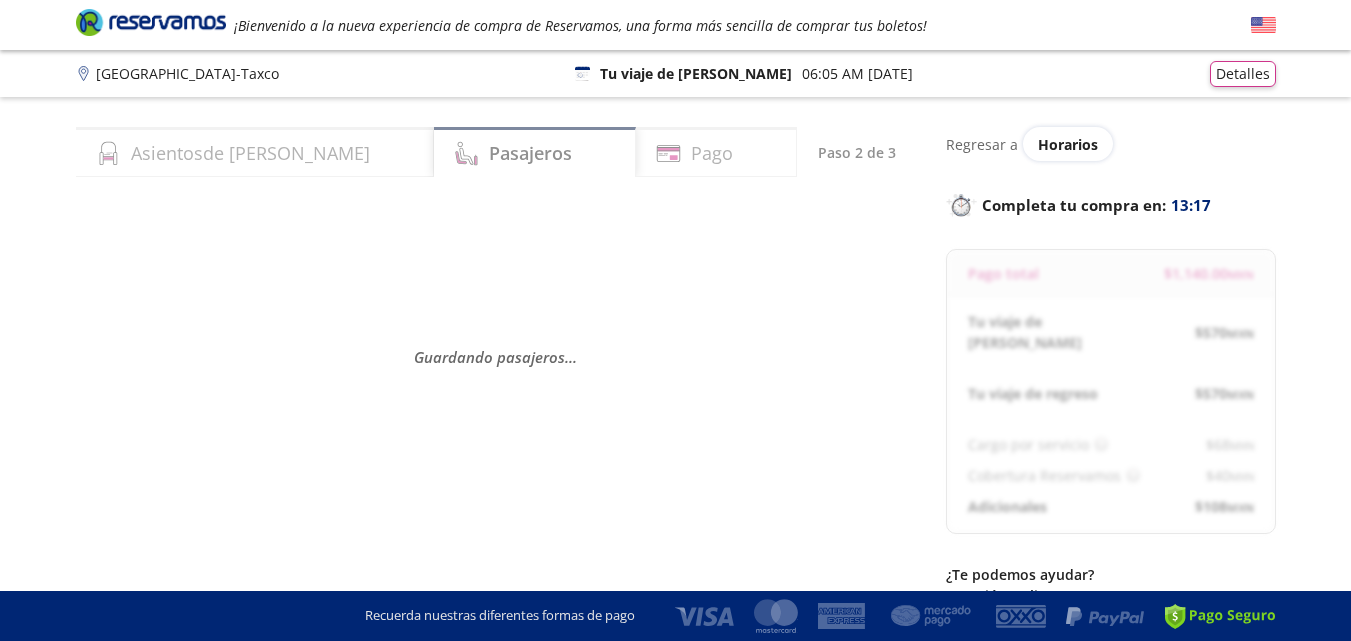 select on "MX" 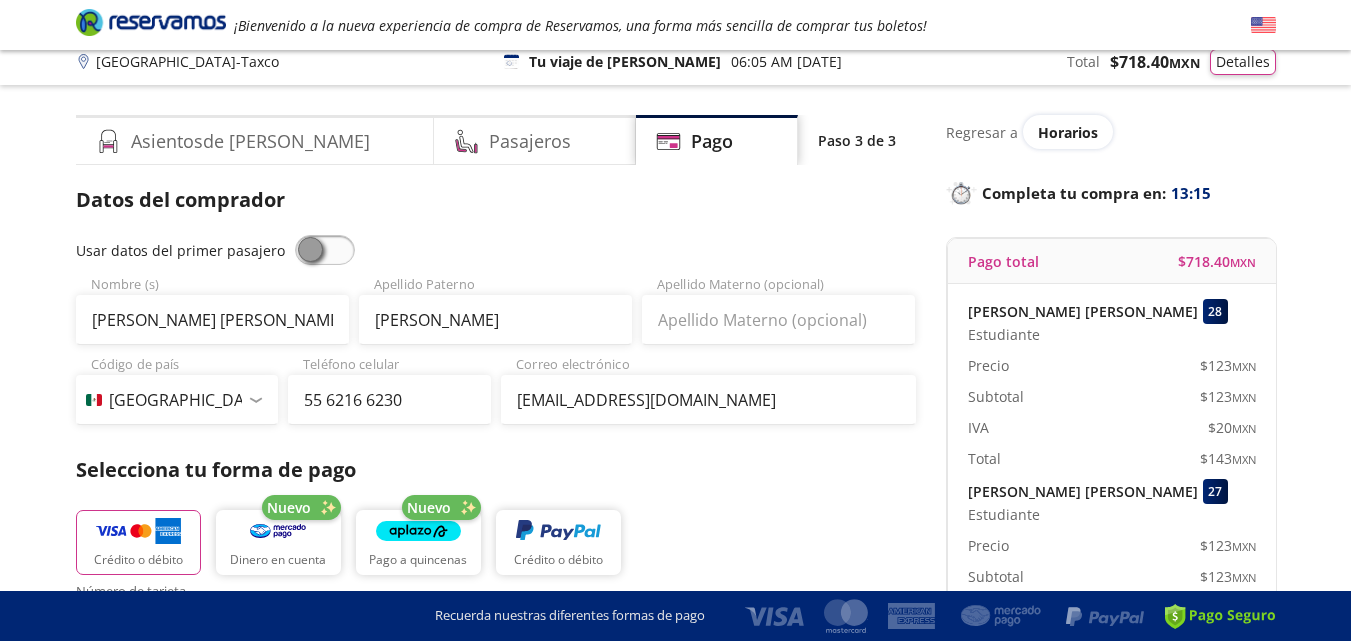 scroll, scrollTop: 19, scrollLeft: 0, axis: vertical 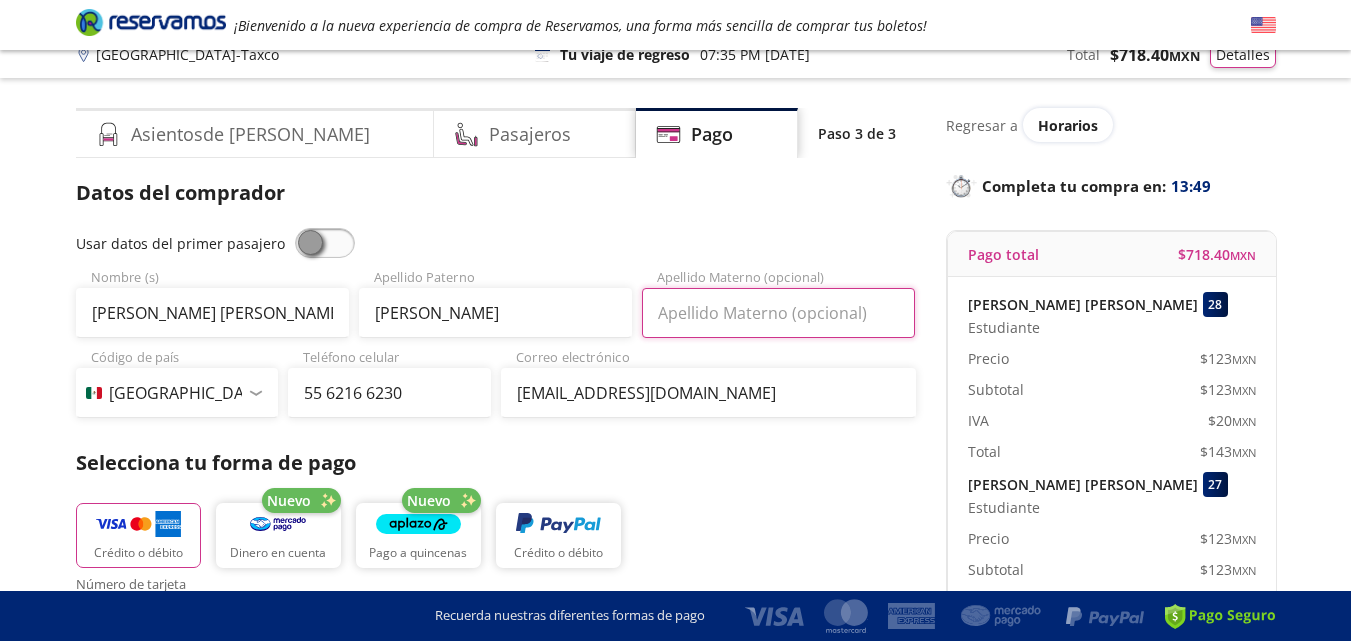 click on "Apellido Materno (opcional)" at bounding box center (778, 313) 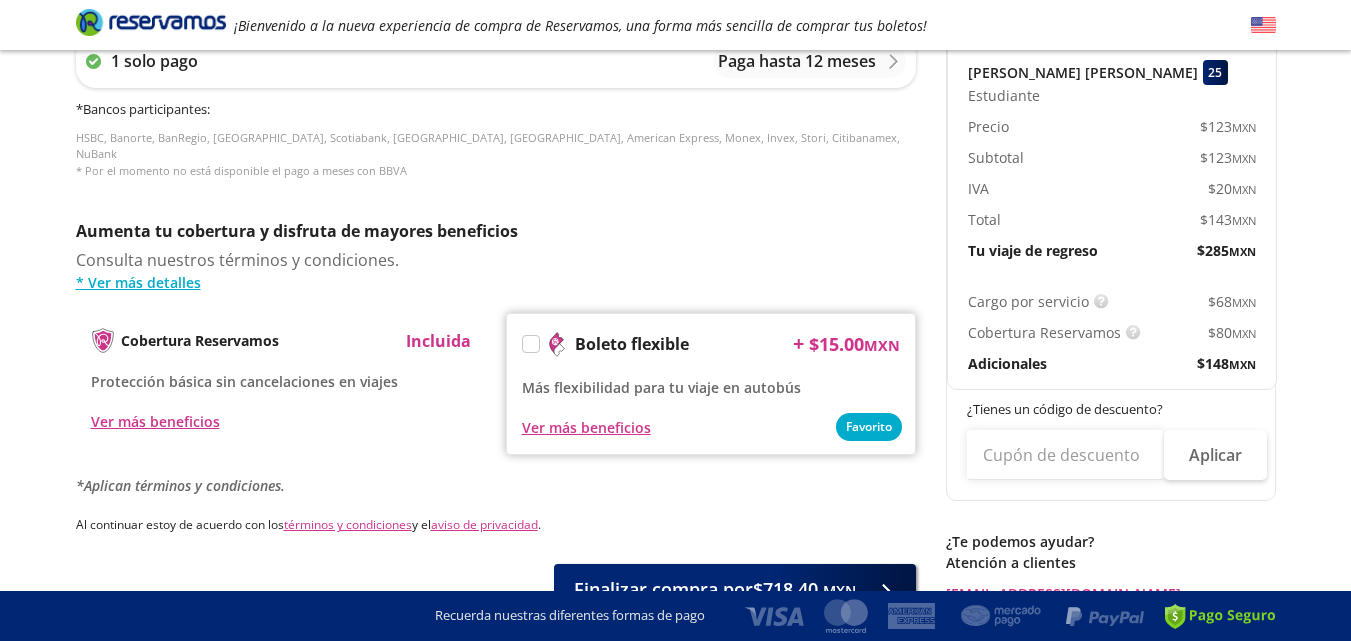 scroll, scrollTop: 961, scrollLeft: 0, axis: vertical 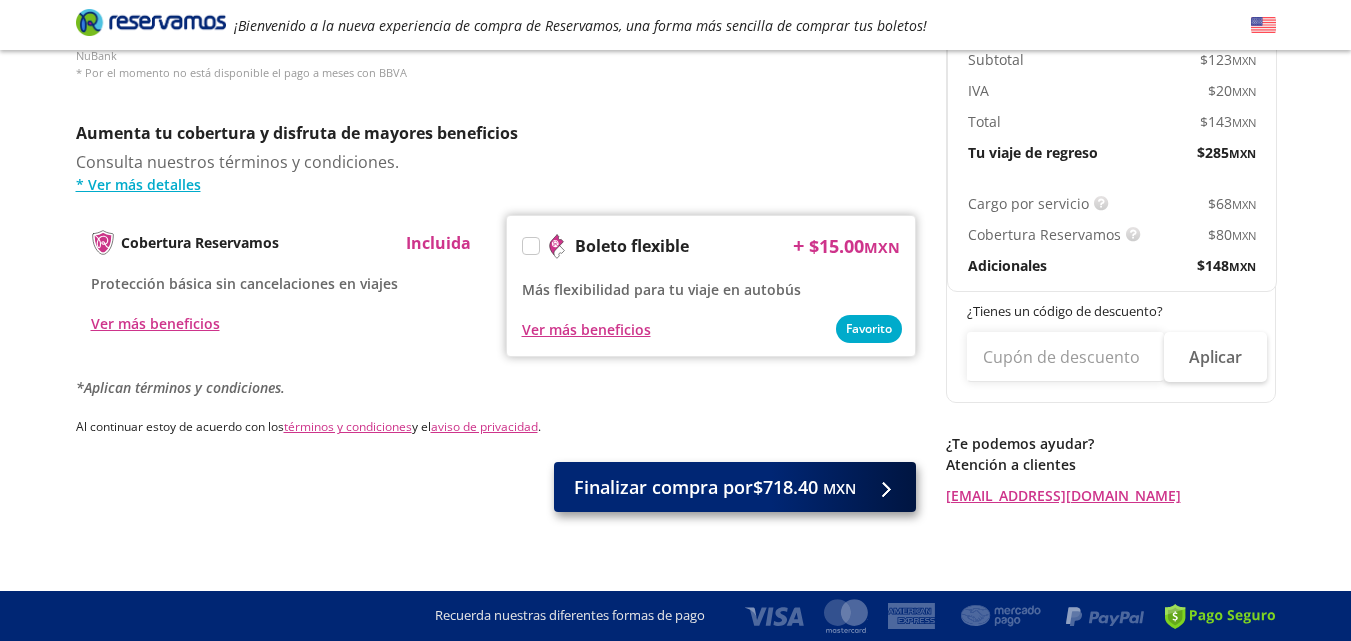 type on "[PERSON_NAME]" 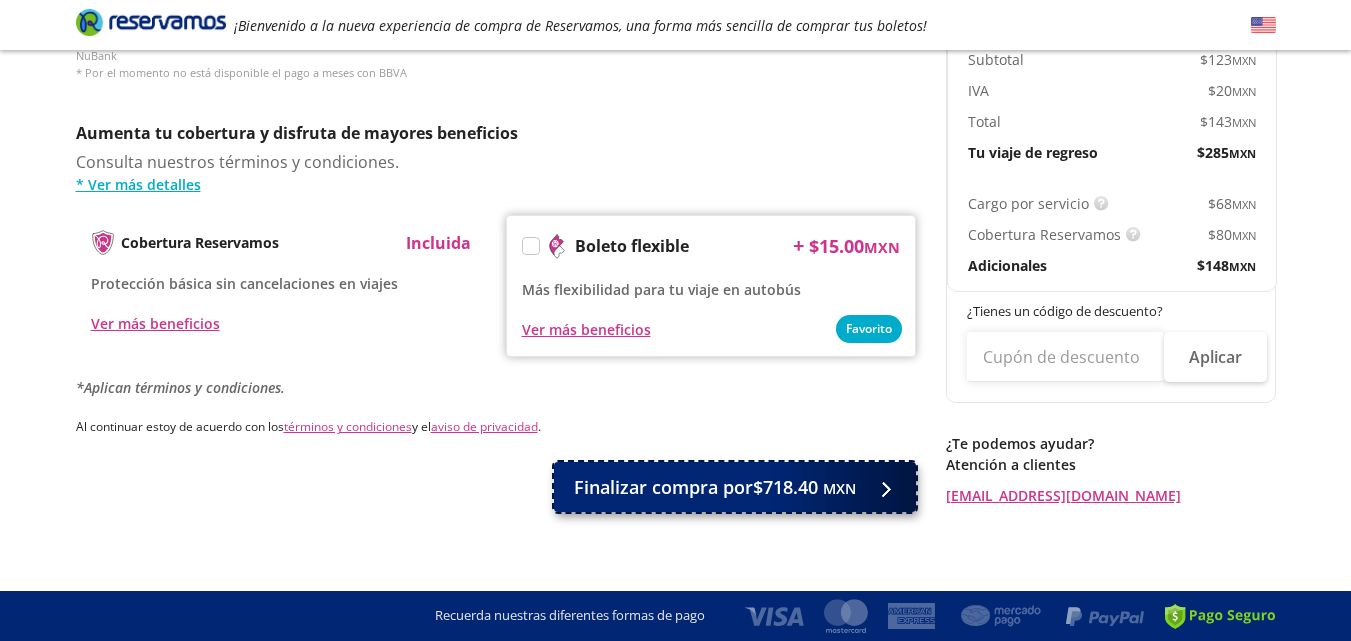 click on "Finalizar compra por  $718.40   MXN" at bounding box center [715, 487] 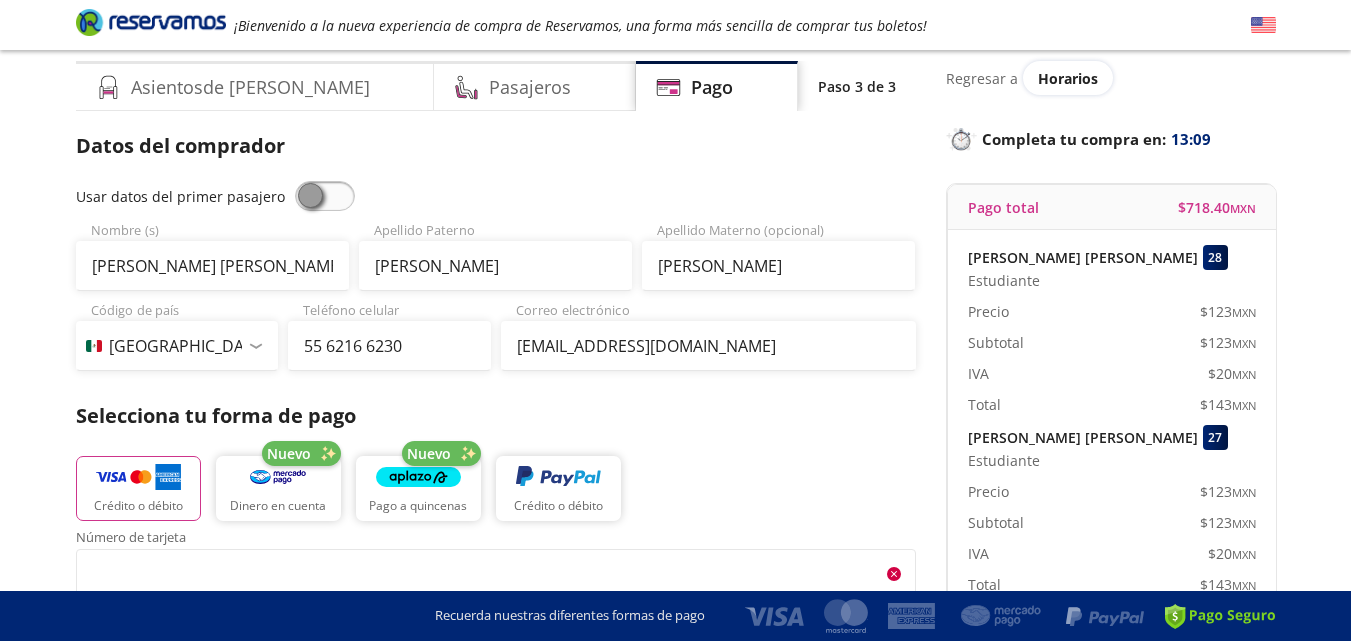scroll, scrollTop: 0, scrollLeft: 0, axis: both 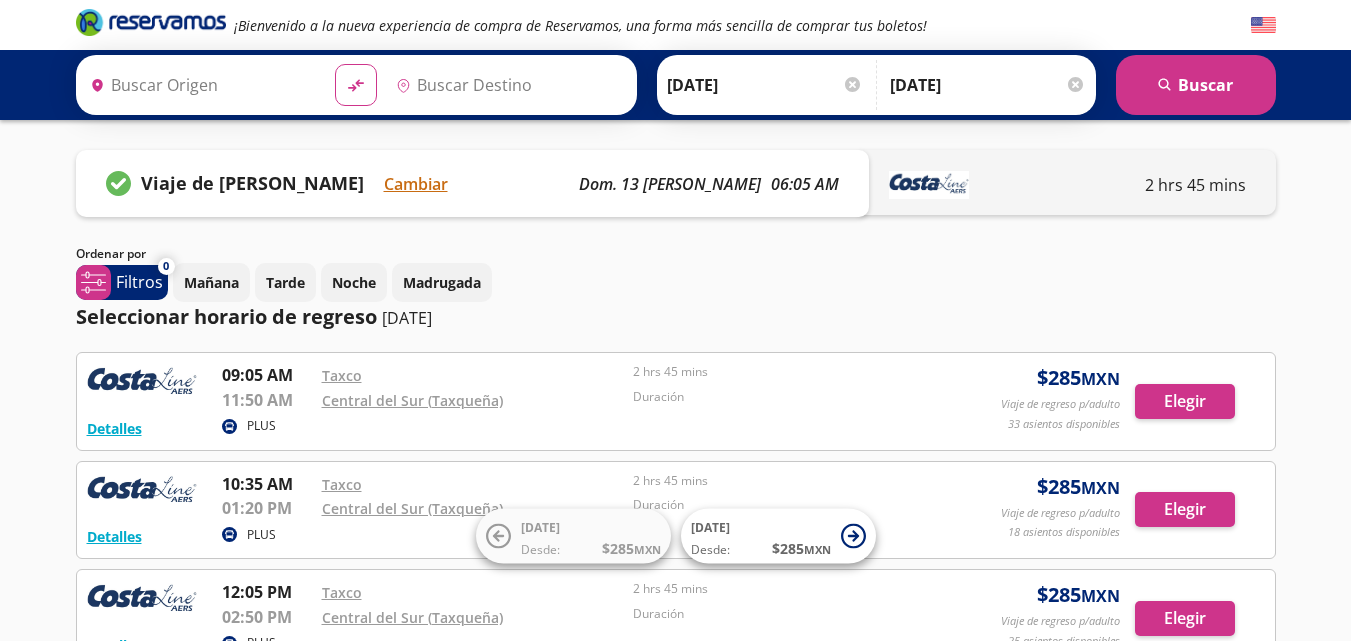 type on "[GEOGRAPHIC_DATA], [GEOGRAPHIC_DATA]" 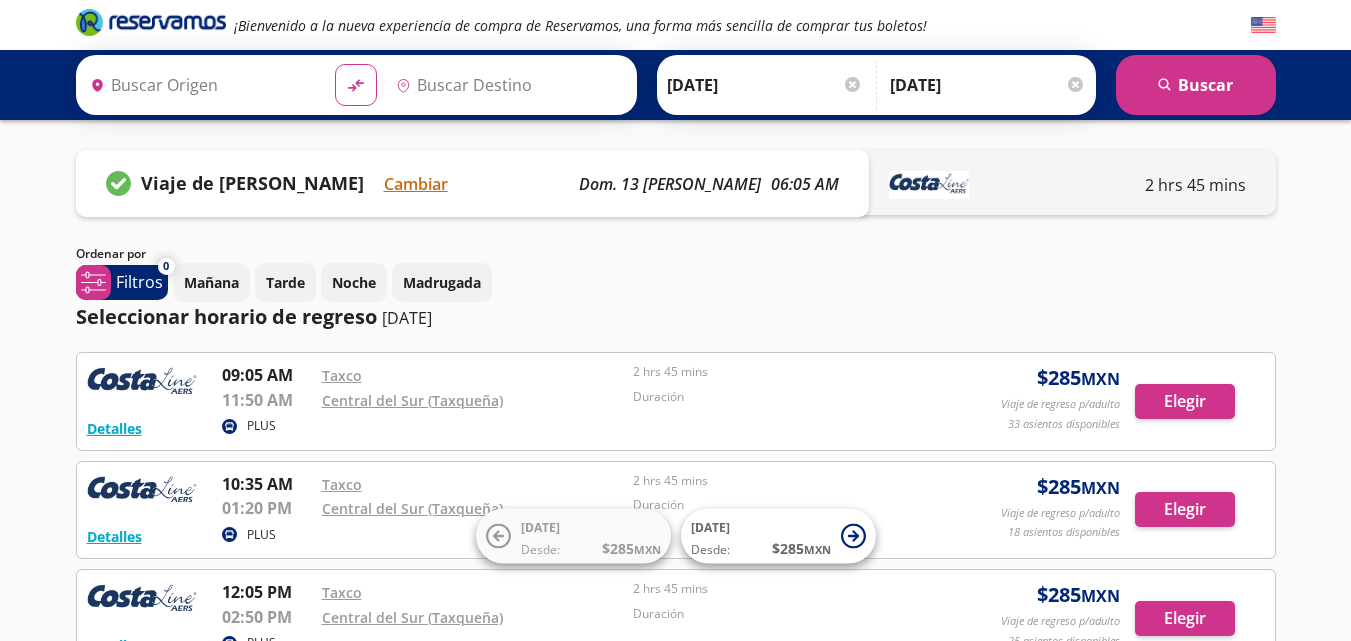type on "Taxco, [GEOGRAPHIC_DATA]" 